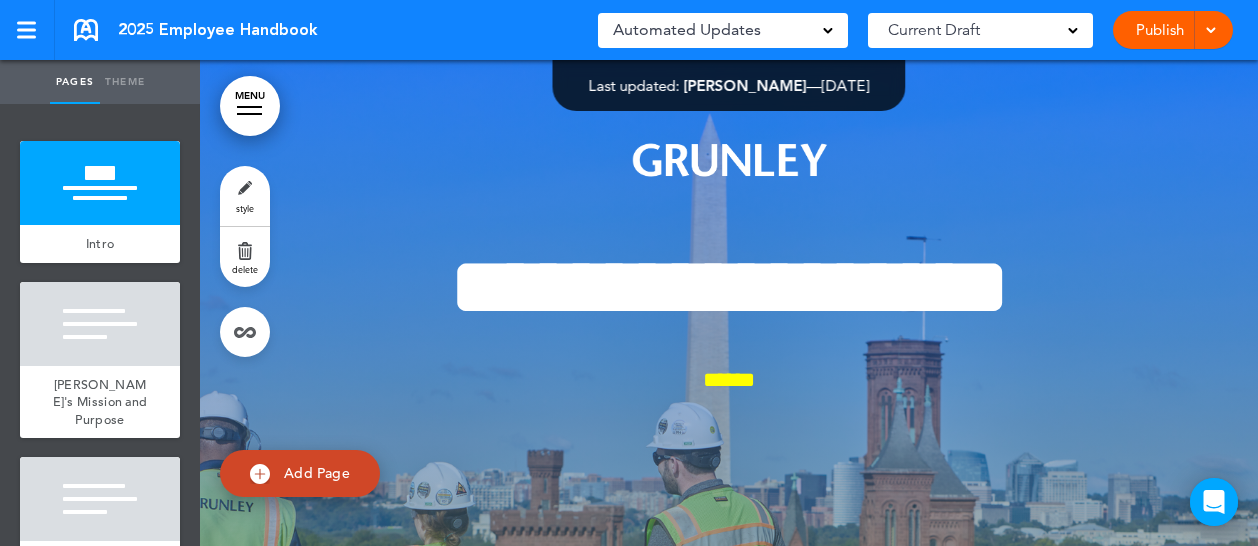 scroll, scrollTop: 0, scrollLeft: 0, axis: both 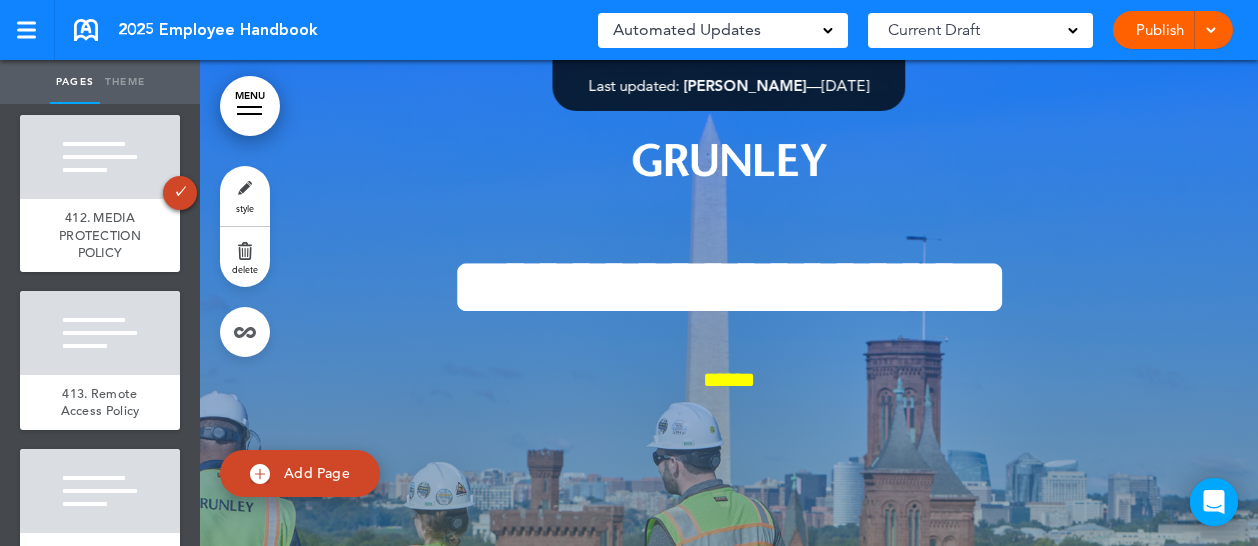 click at bounding box center [100, -1] 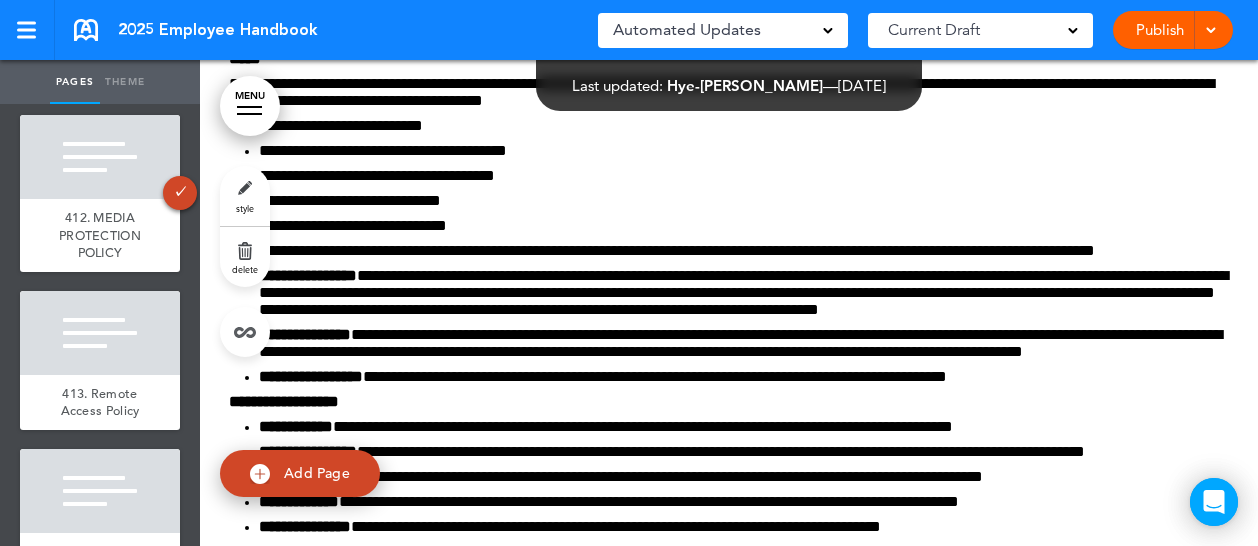 click on "410. CYBER SECURITY POLICY" at bounding box center [100, -98] 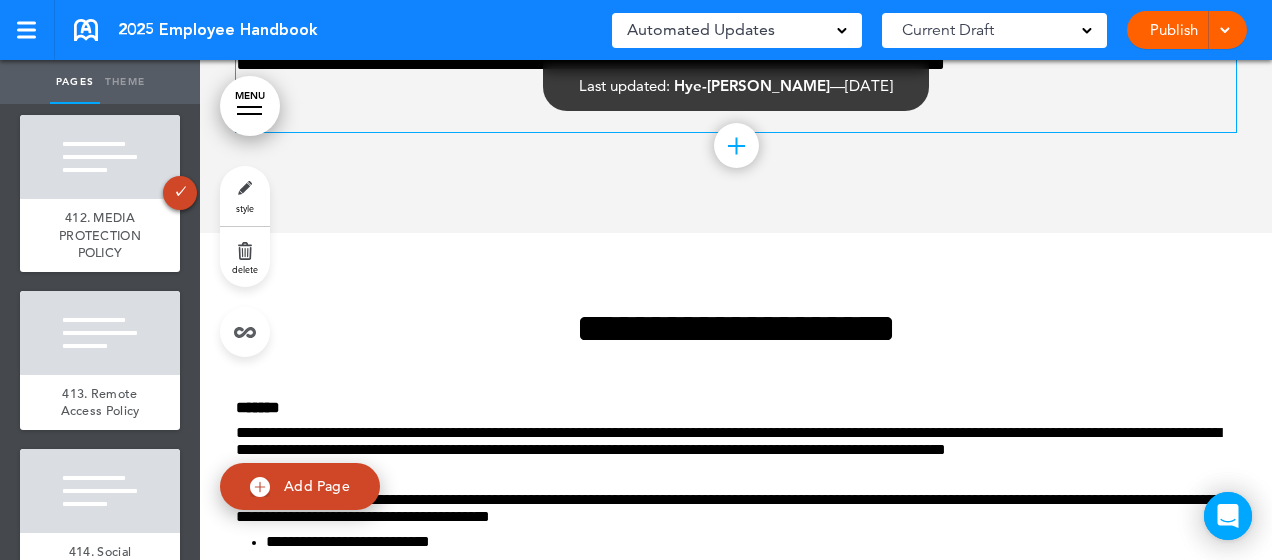 scroll, scrollTop: 72306, scrollLeft: 0, axis: vertical 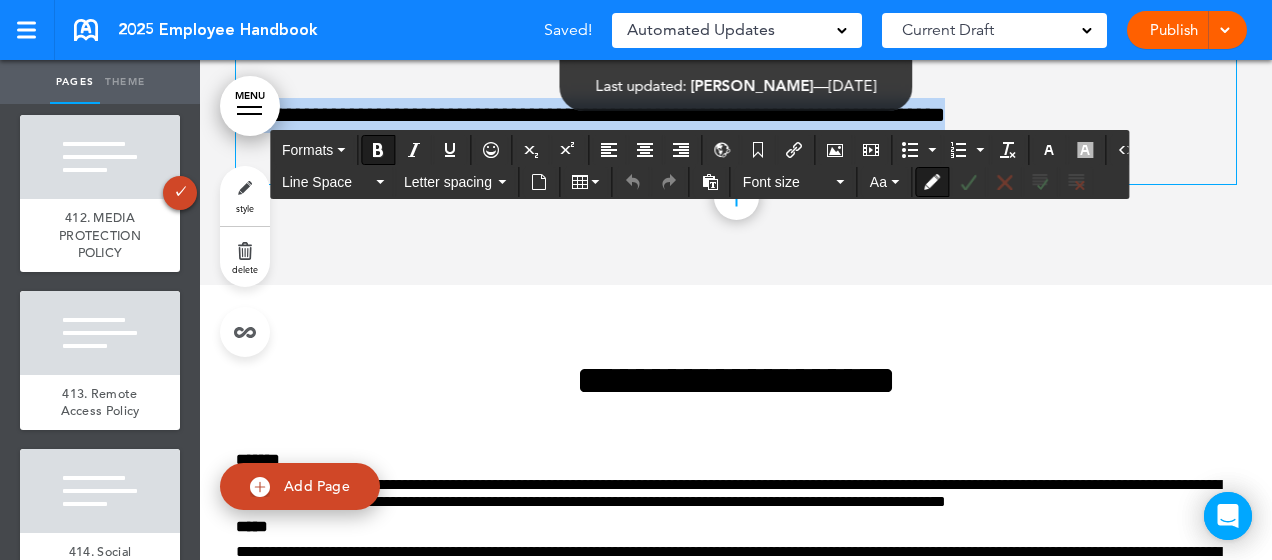 drag, startPoint x: 1028, startPoint y: 352, endPoint x: 788, endPoint y: 249, distance: 261.16852 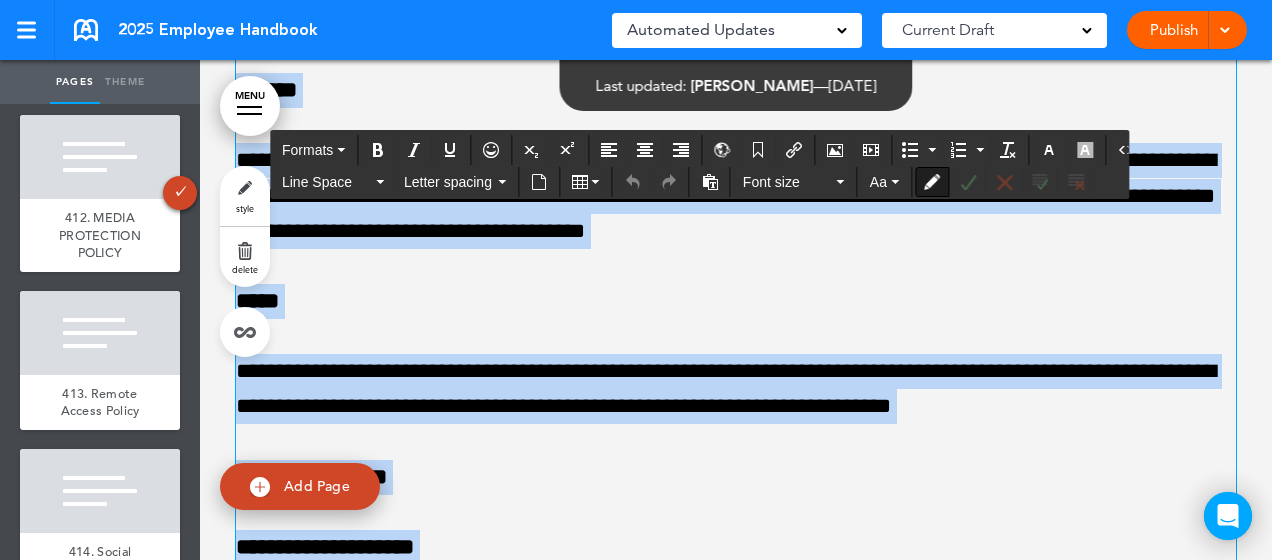 scroll, scrollTop: 69174, scrollLeft: 0, axis: vertical 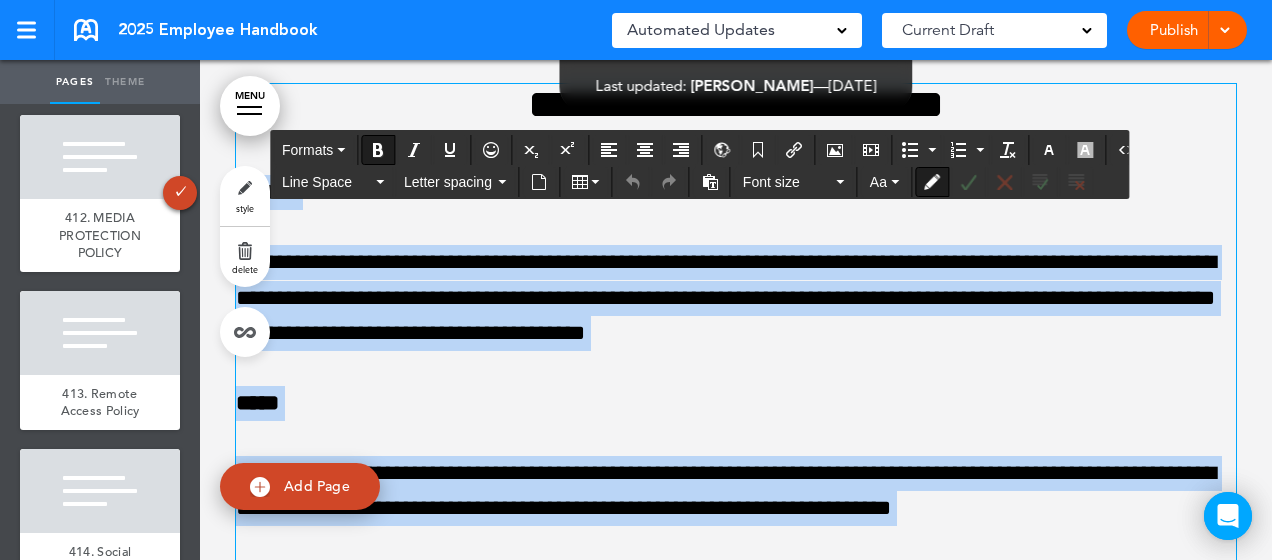 drag, startPoint x: 1026, startPoint y: 344, endPoint x: 201, endPoint y: 412, distance: 827.79767 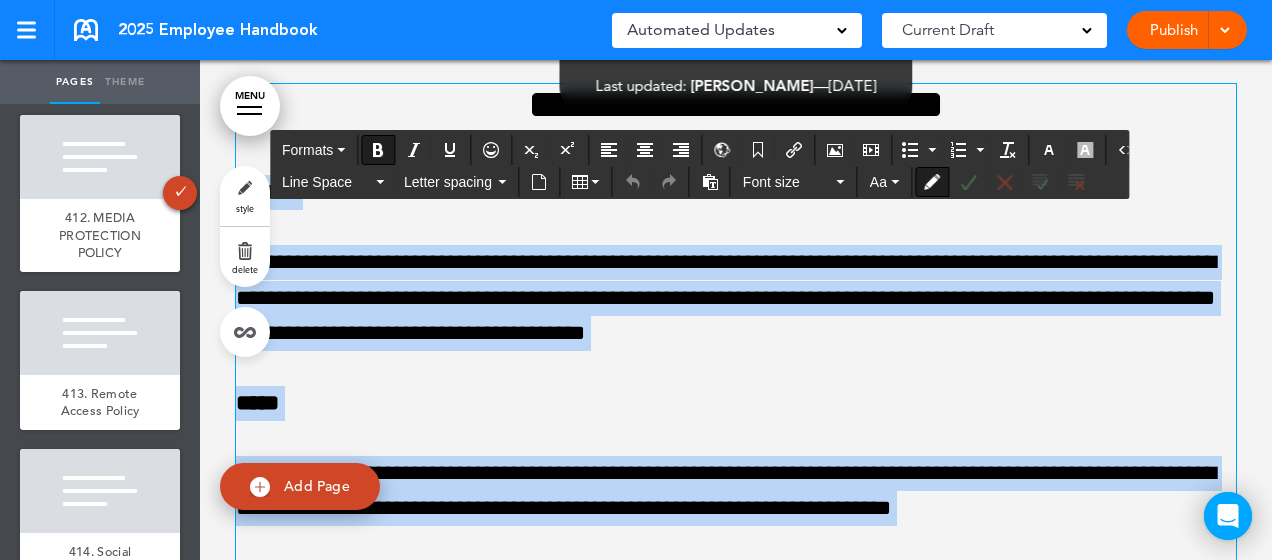 copy on "**********" 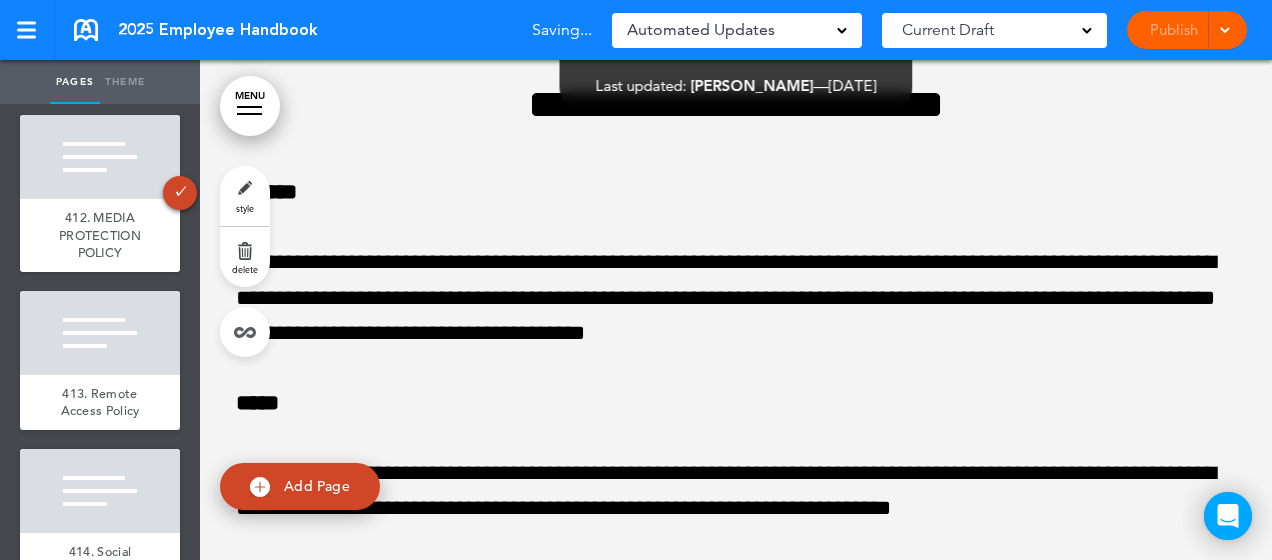 click on "**********" at bounding box center [736, 1713] 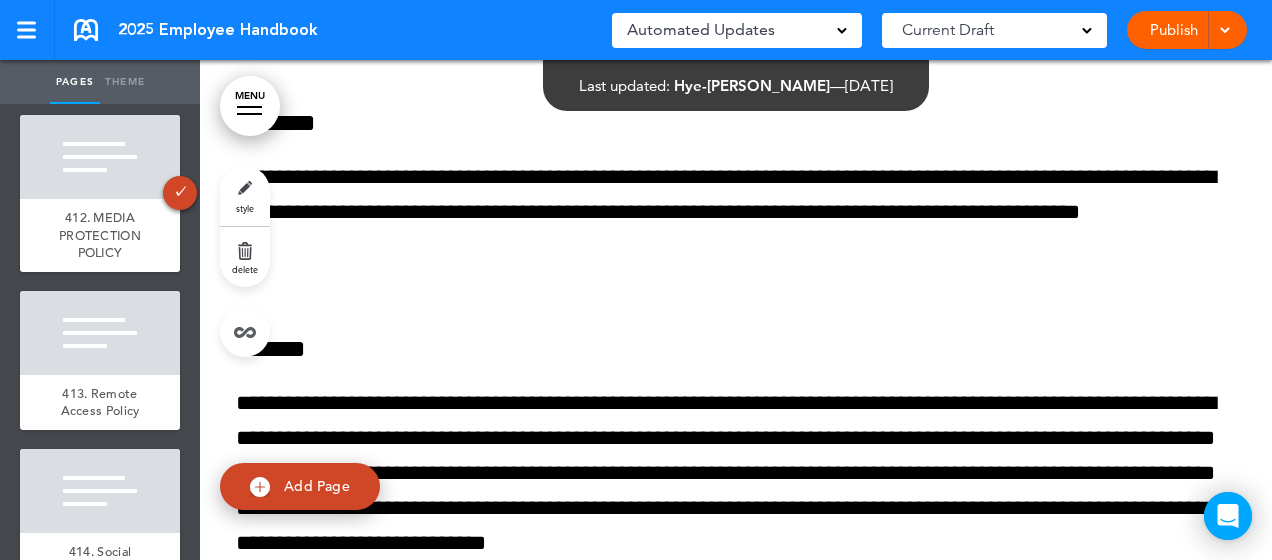 scroll, scrollTop: 74161, scrollLeft: 0, axis: vertical 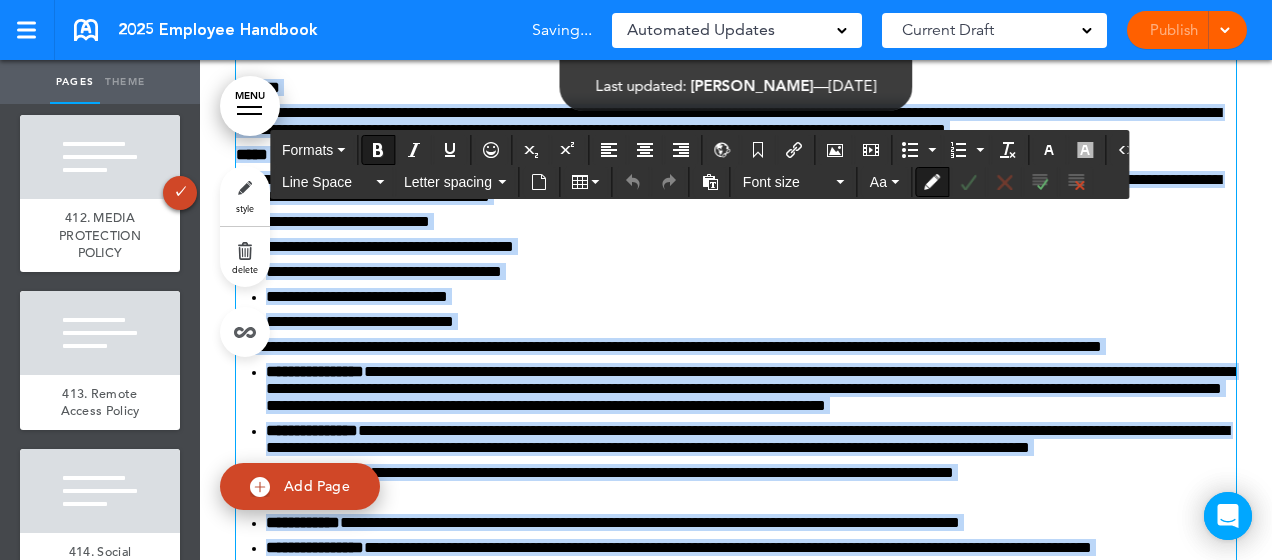 drag, startPoint x: 557, startPoint y: 354, endPoint x: 200, endPoint y: 337, distance: 357.40454 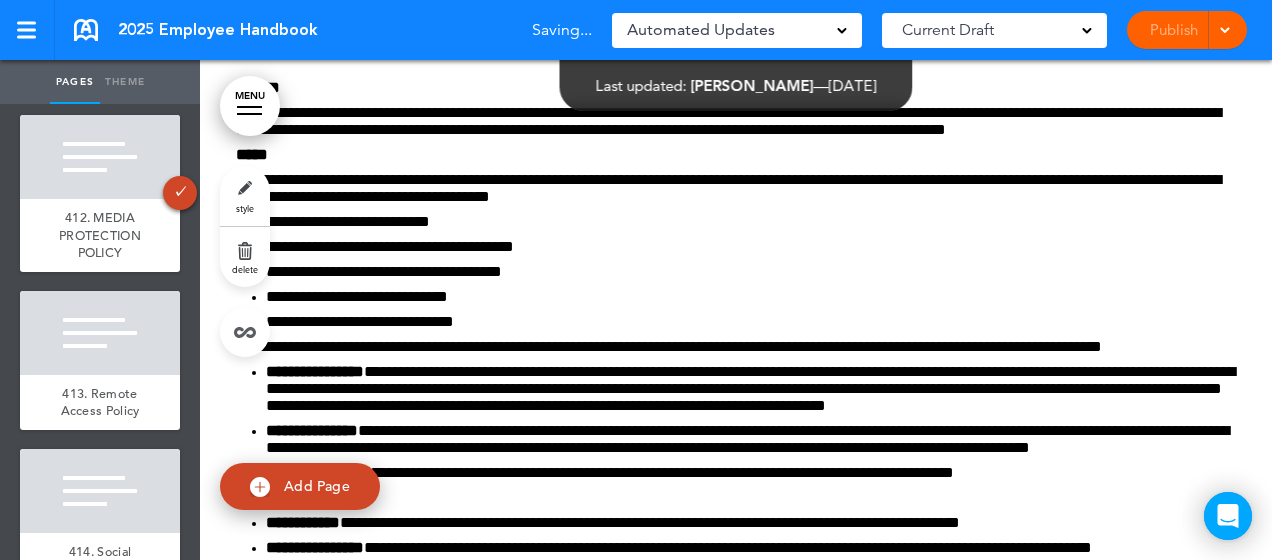 click at bounding box center (736, 669) 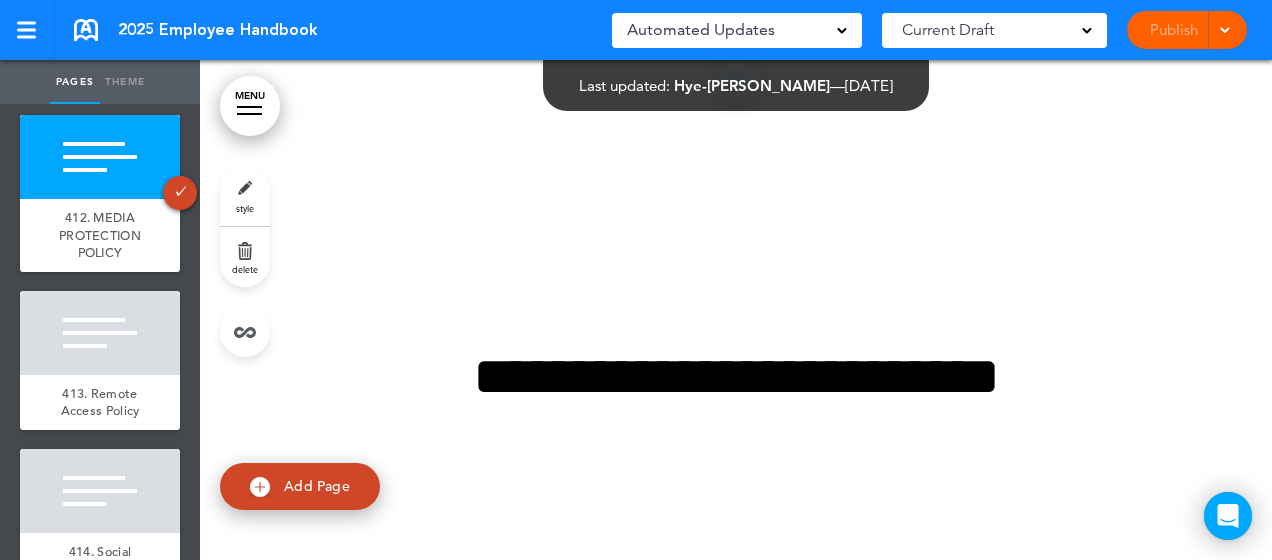 scroll, scrollTop: 78162, scrollLeft: 0, axis: vertical 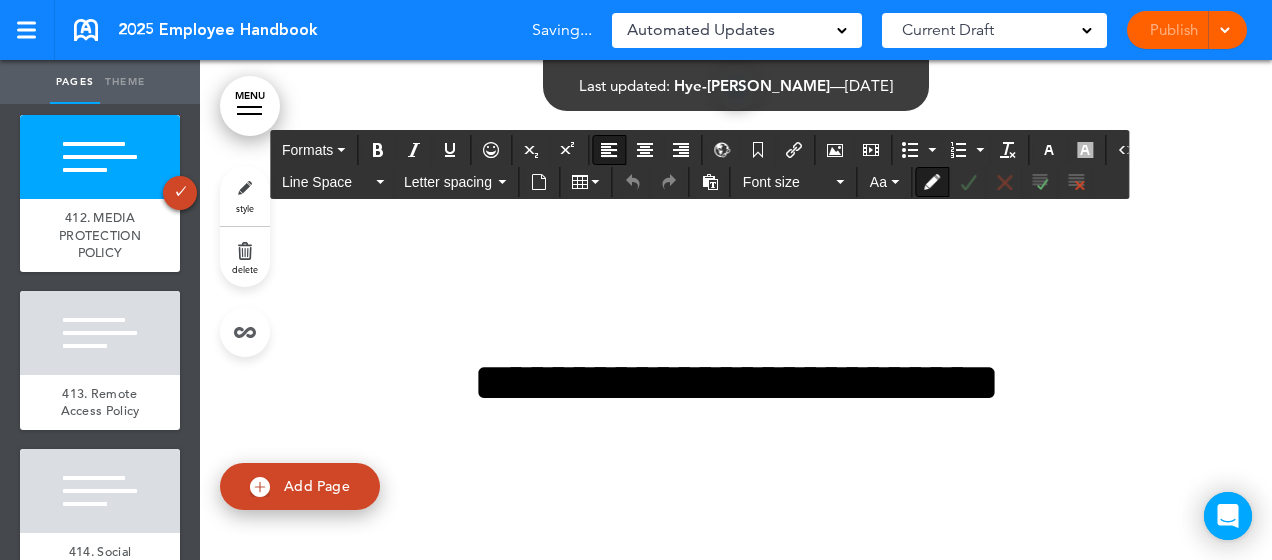 click on "**********" at bounding box center (736, -126) 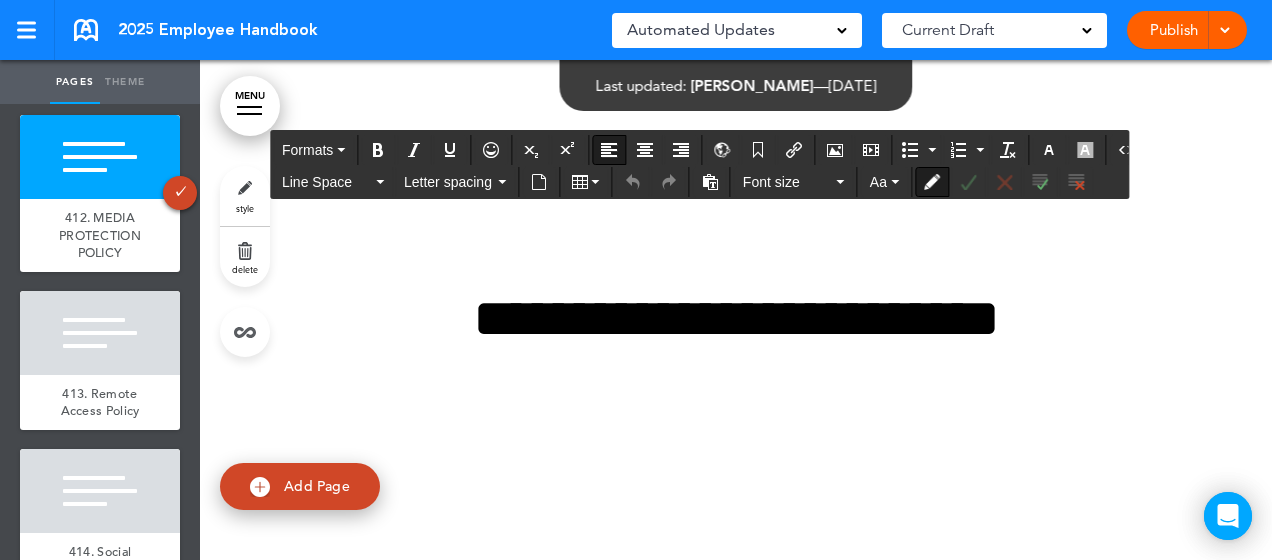 scroll, scrollTop: 78208, scrollLeft: 0, axis: vertical 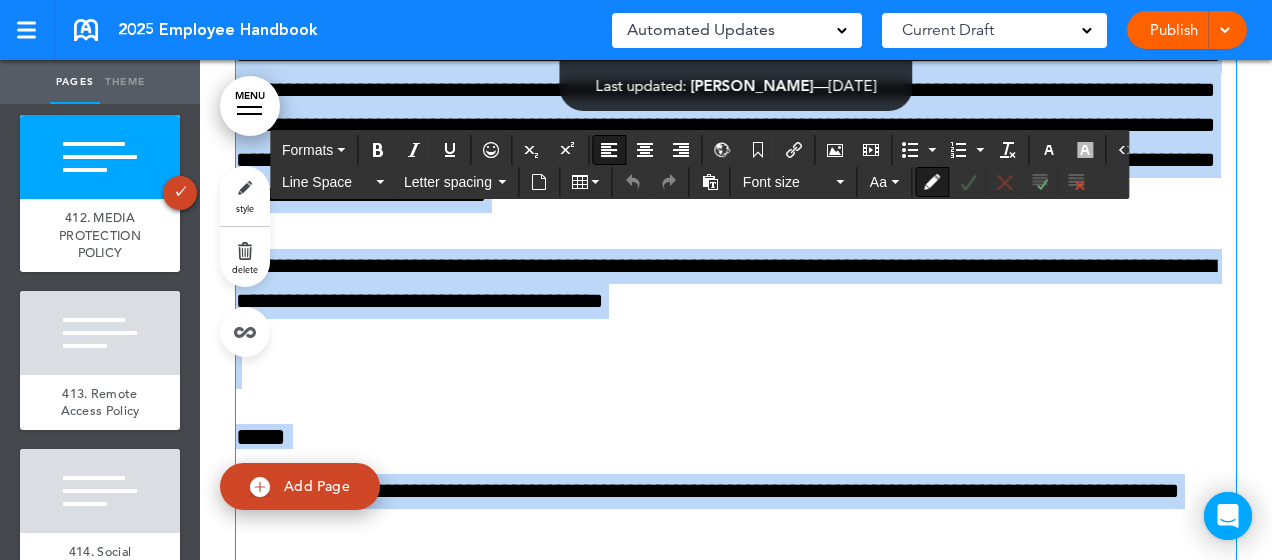 drag, startPoint x: 615, startPoint y: 431, endPoint x: 182, endPoint y: 353, distance: 439.96933 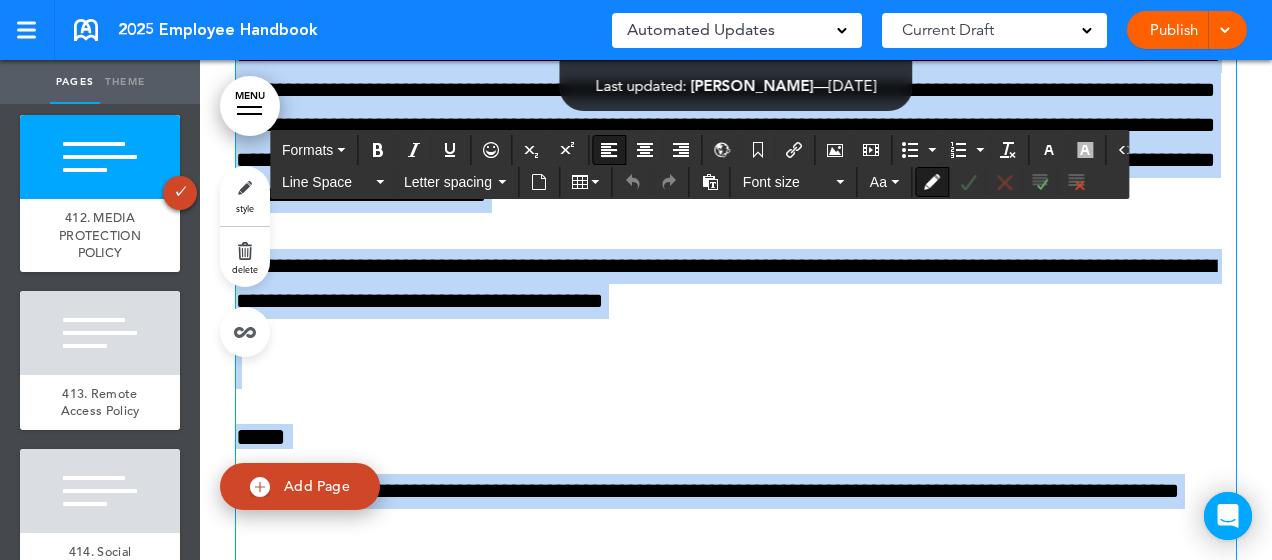 copy on "**********" 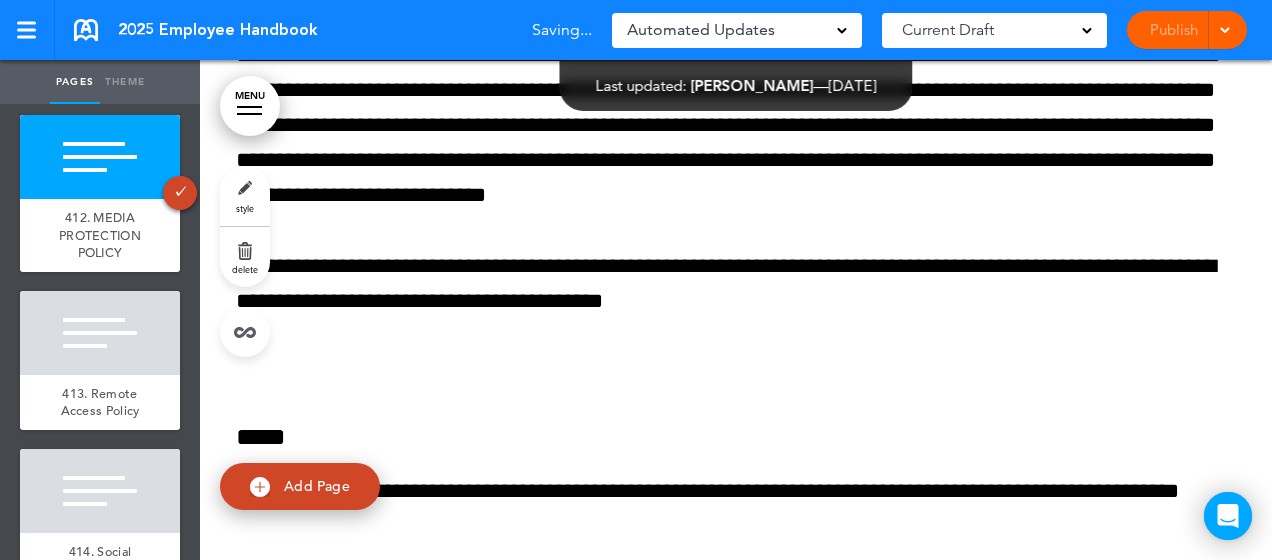 click on "**********" at bounding box center (736, 1713) 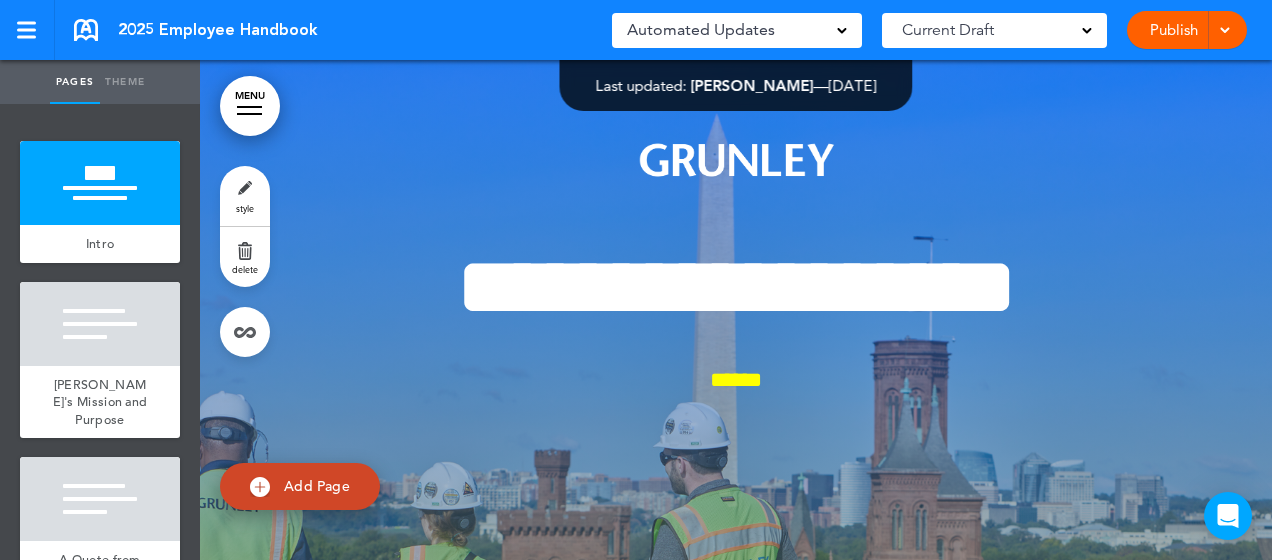 scroll, scrollTop: 0, scrollLeft: 0, axis: both 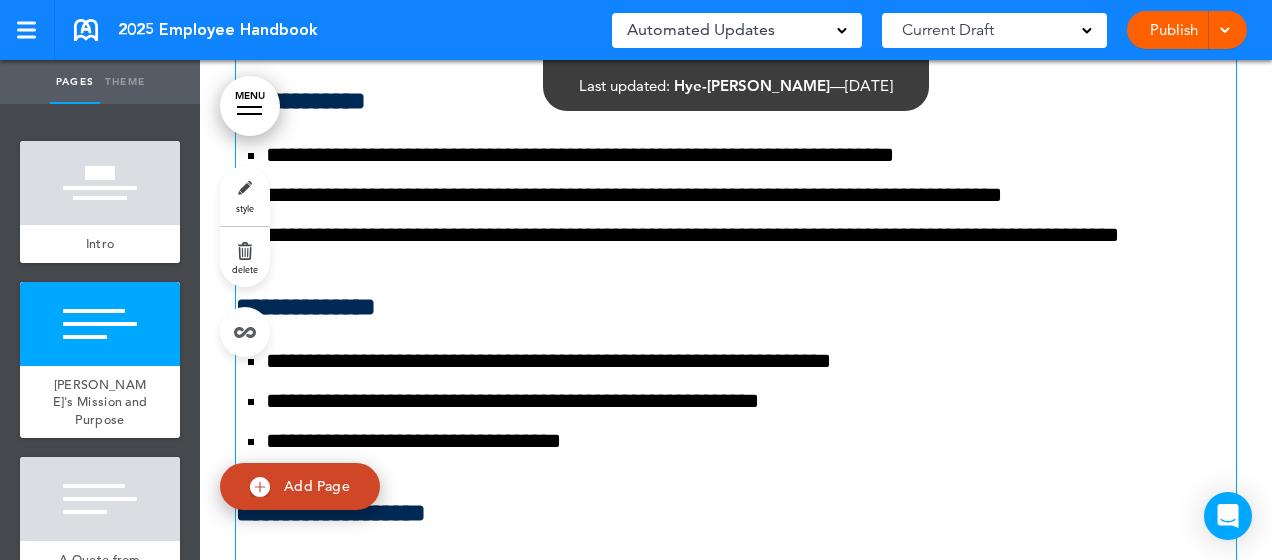 click on "**********" at bounding box center (736, 34) 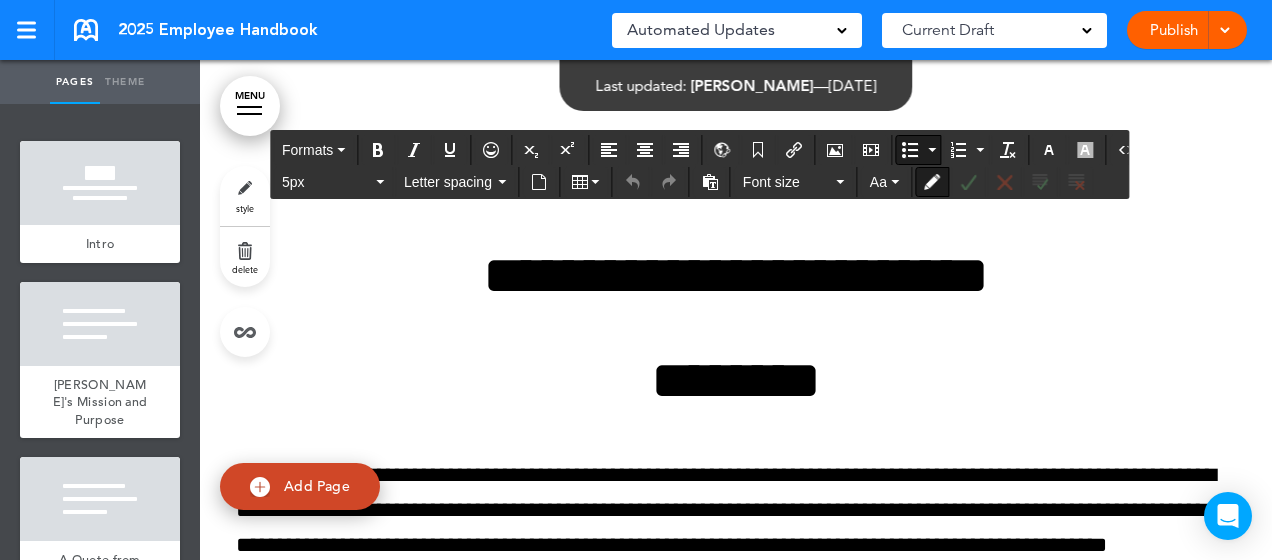 scroll, scrollTop: 82400, scrollLeft: 0, axis: vertical 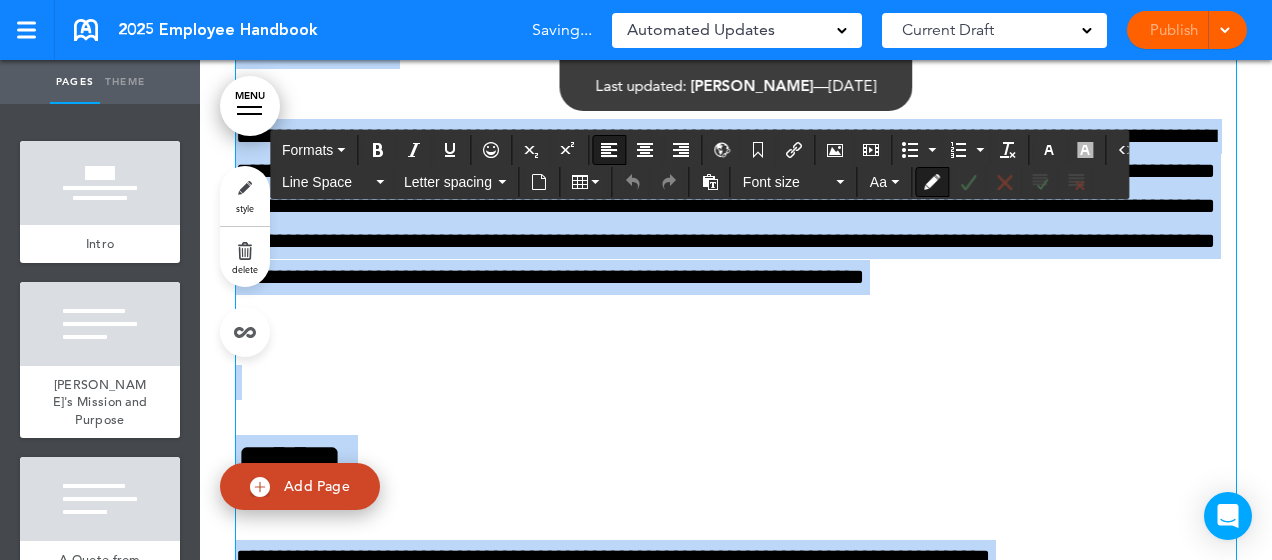 drag, startPoint x: 626, startPoint y: 346, endPoint x: 216, endPoint y: 288, distance: 414.08212 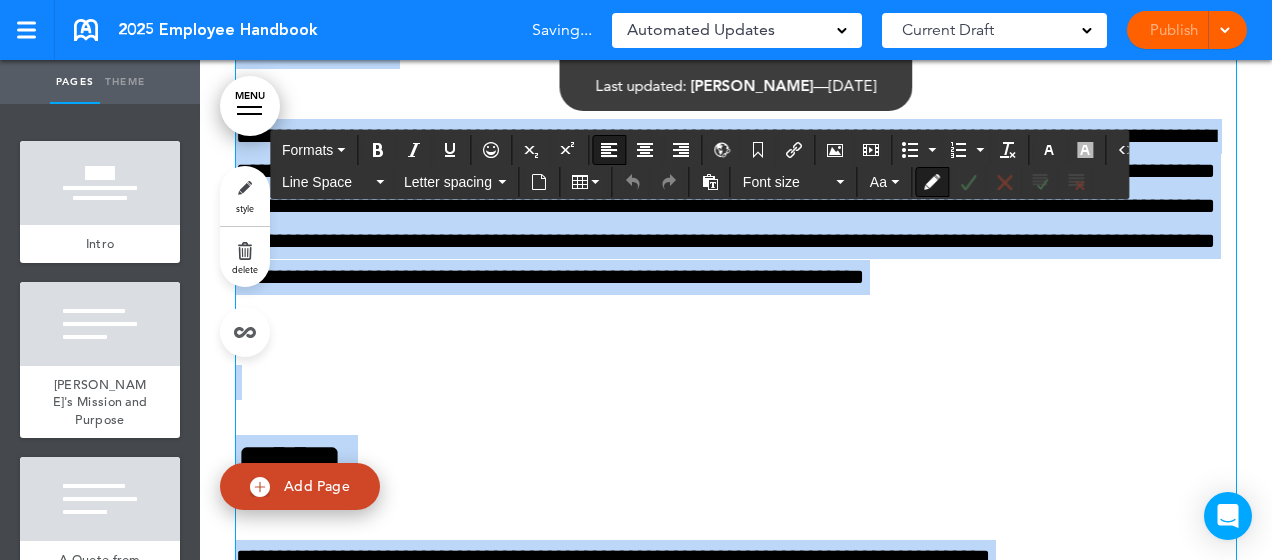 copy on "**********" 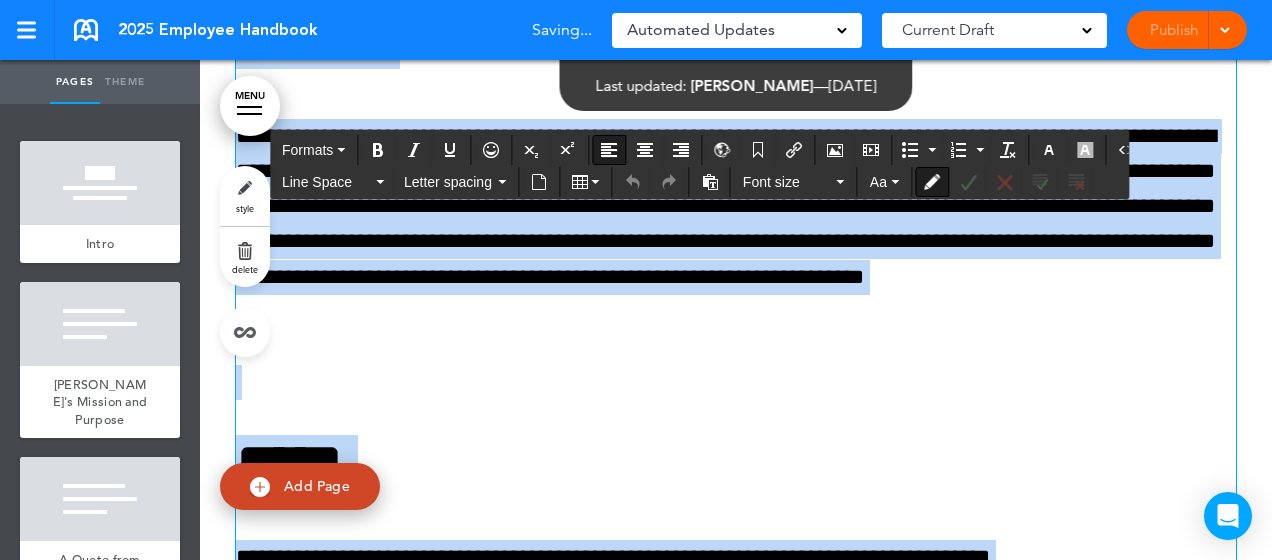 click on "********" at bounding box center [736, -310] 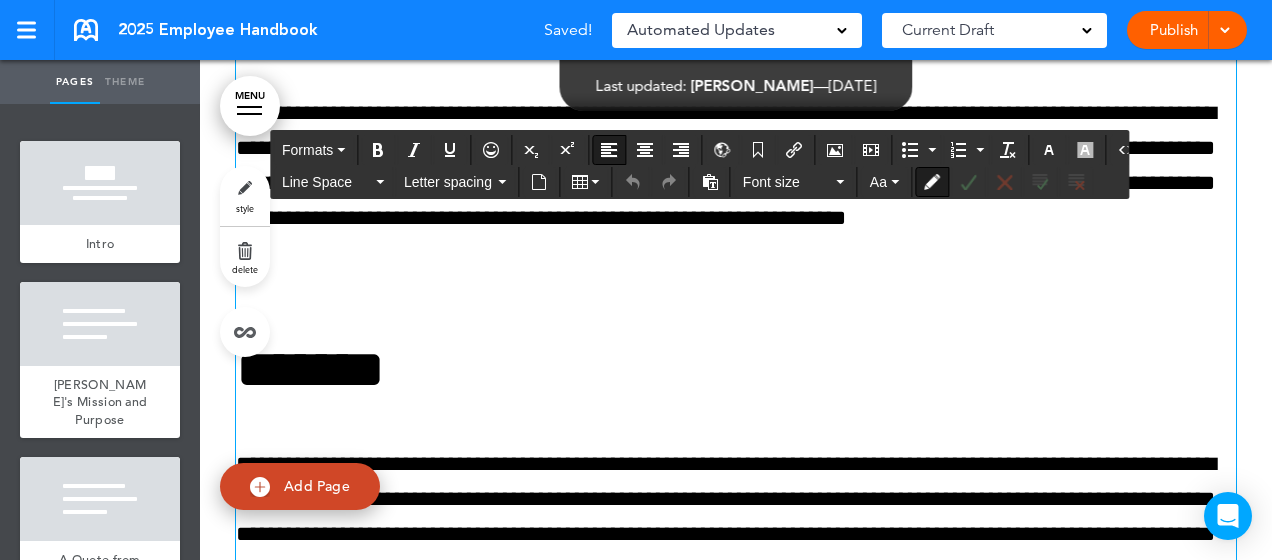 scroll, scrollTop: 78806, scrollLeft: 0, axis: vertical 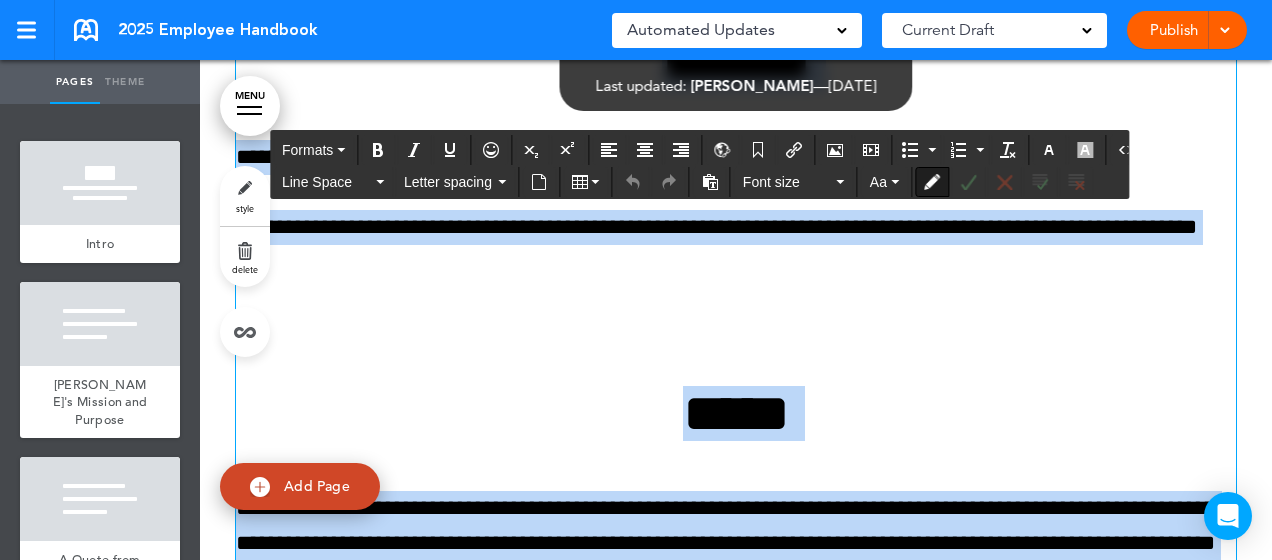 drag, startPoint x: 477, startPoint y: 404, endPoint x: 210, endPoint y: 366, distance: 269.69055 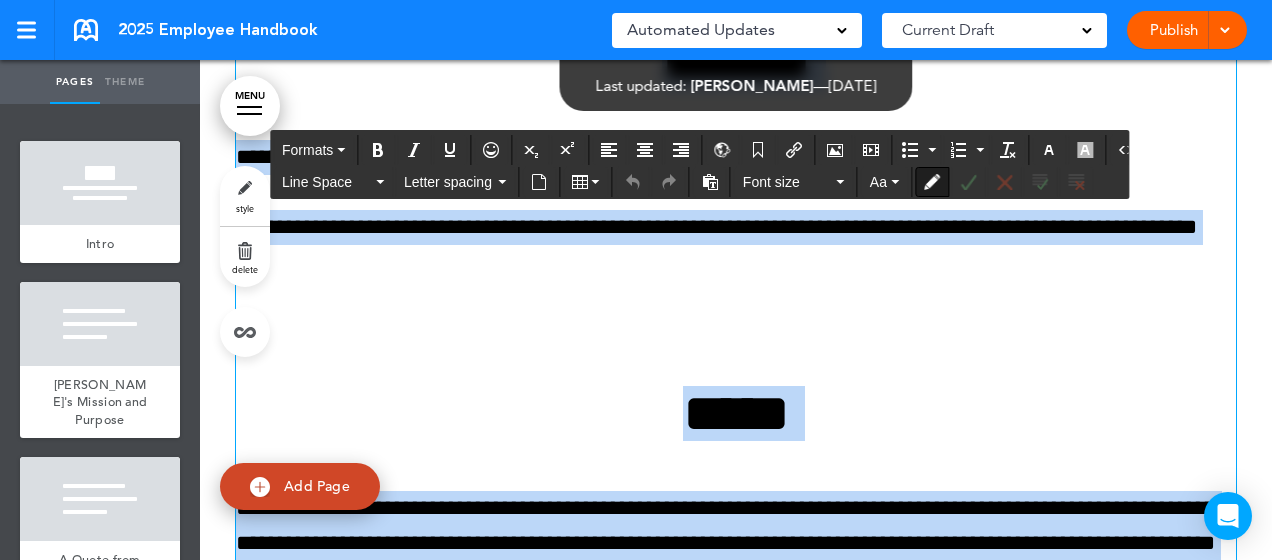 scroll, scrollTop: 83006, scrollLeft: 0, axis: vertical 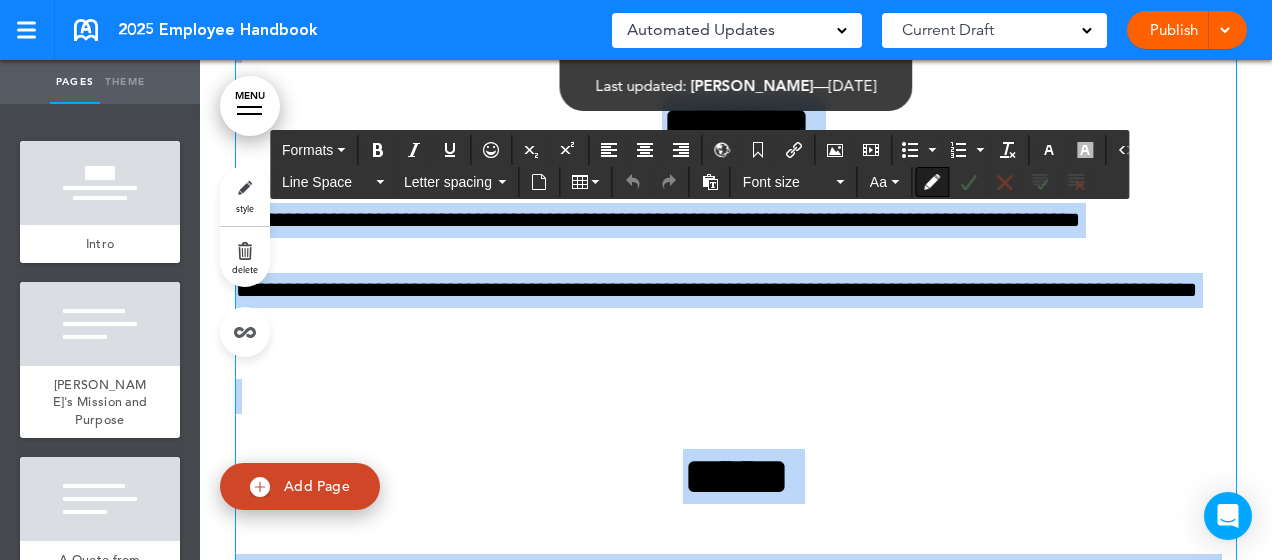 copy on "**********" 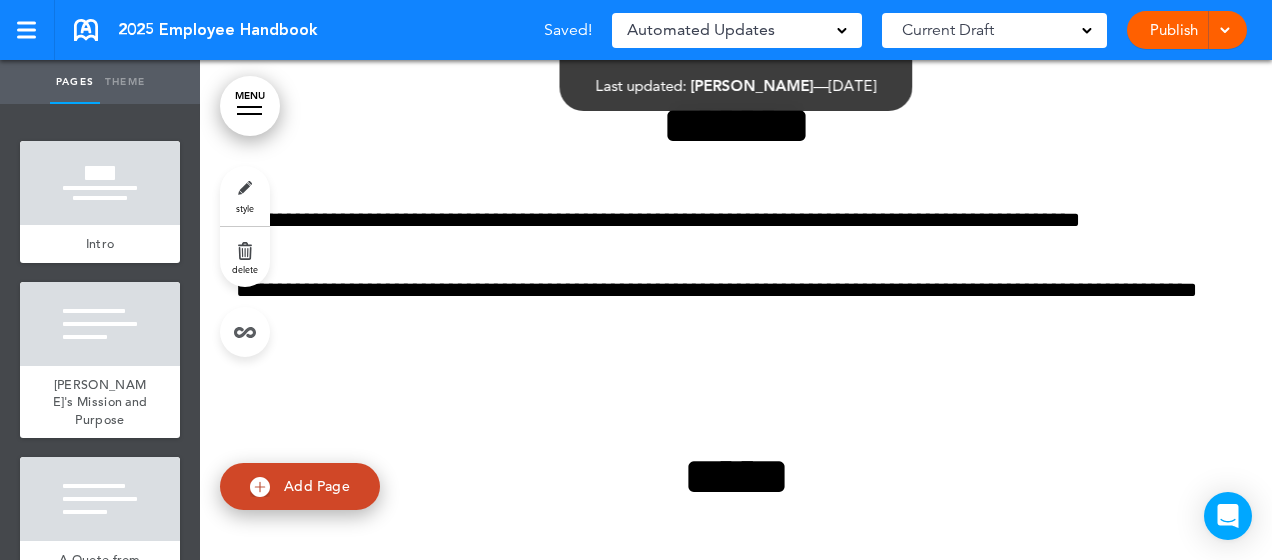 click at bounding box center (736, 1493) 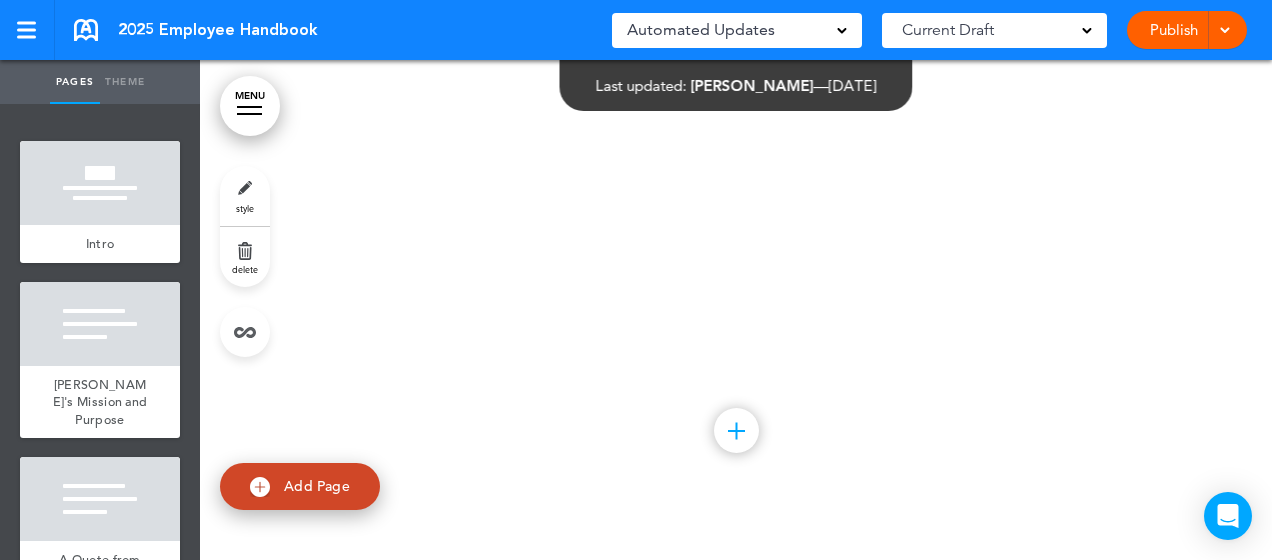 scroll, scrollTop: 90267, scrollLeft: 0, axis: vertical 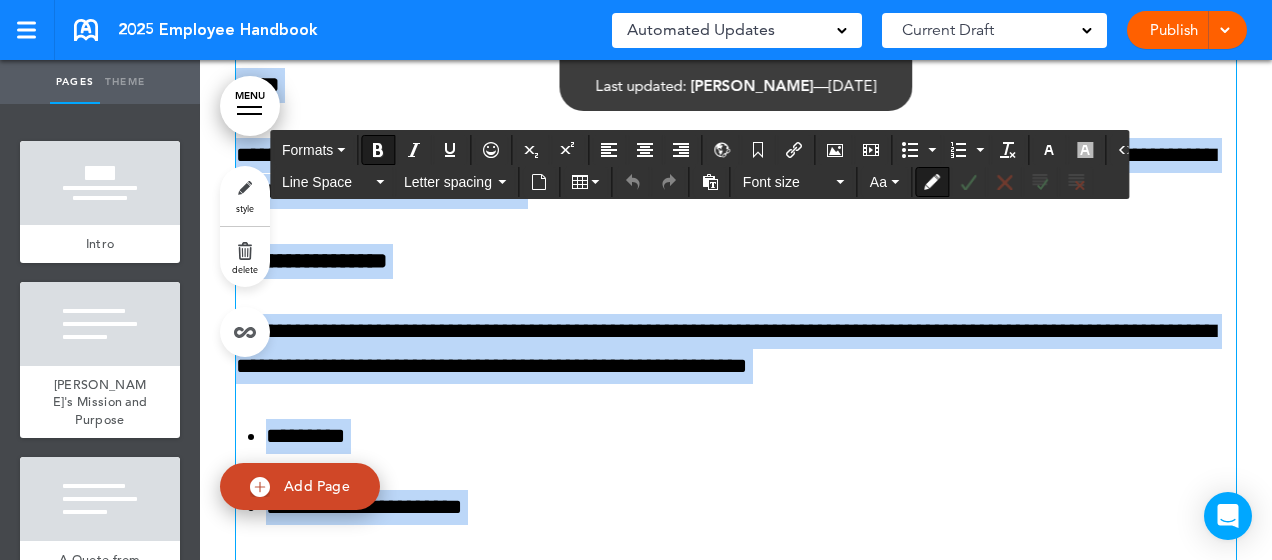 drag, startPoint x: 1156, startPoint y: 388, endPoint x: 229, endPoint y: 440, distance: 928.45734 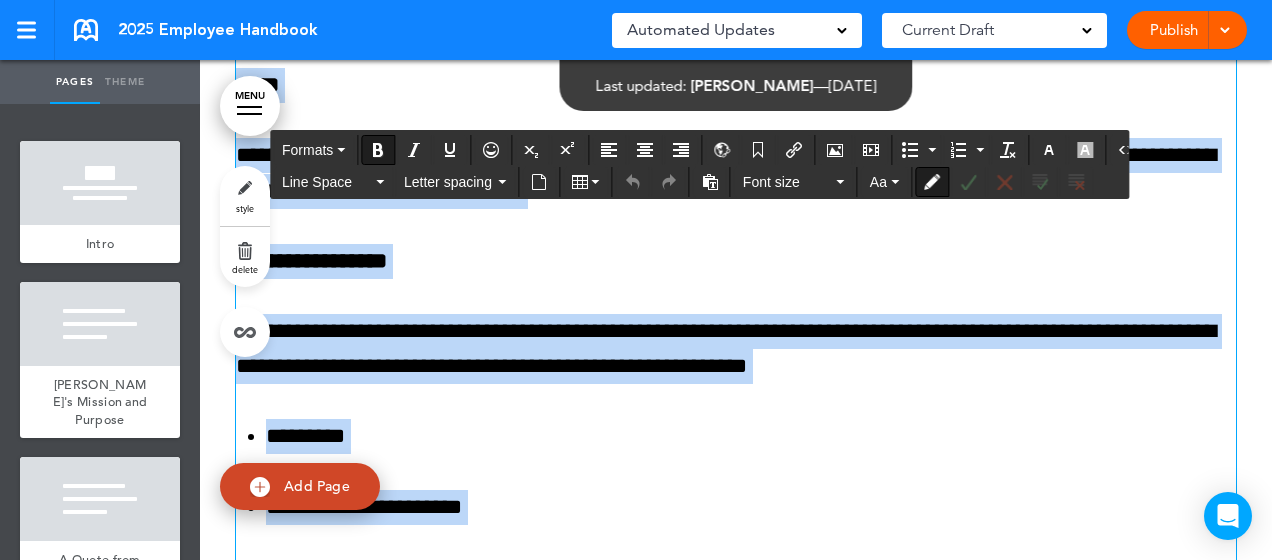 click at bounding box center [736, 1487] 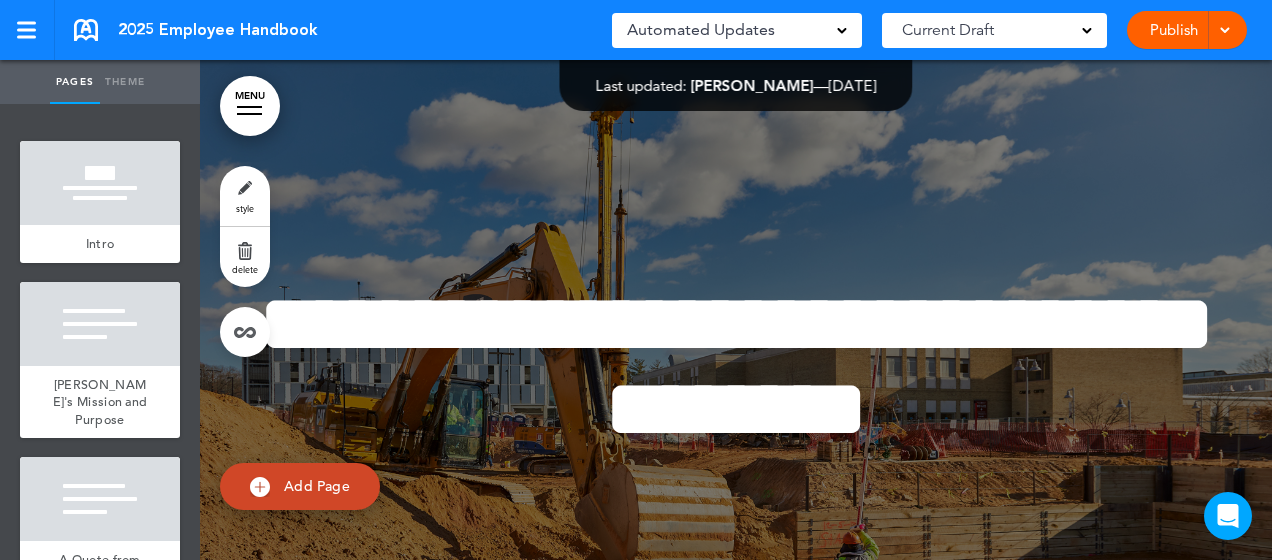 scroll, scrollTop: 99832, scrollLeft: 0, axis: vertical 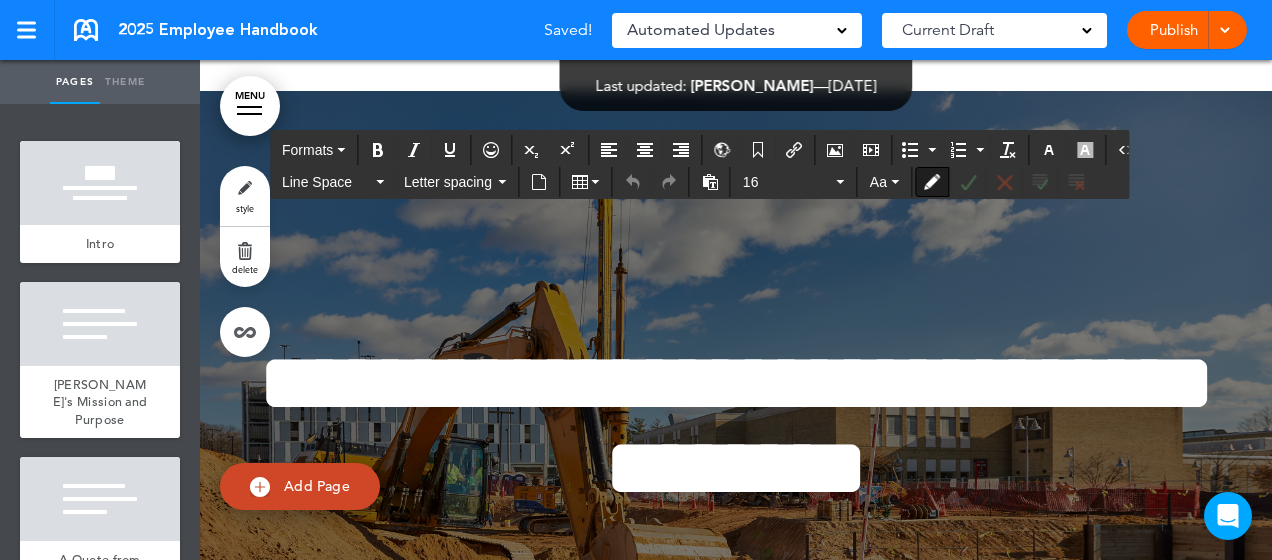 drag, startPoint x: 1184, startPoint y: 392, endPoint x: 907, endPoint y: 233, distance: 319.39005 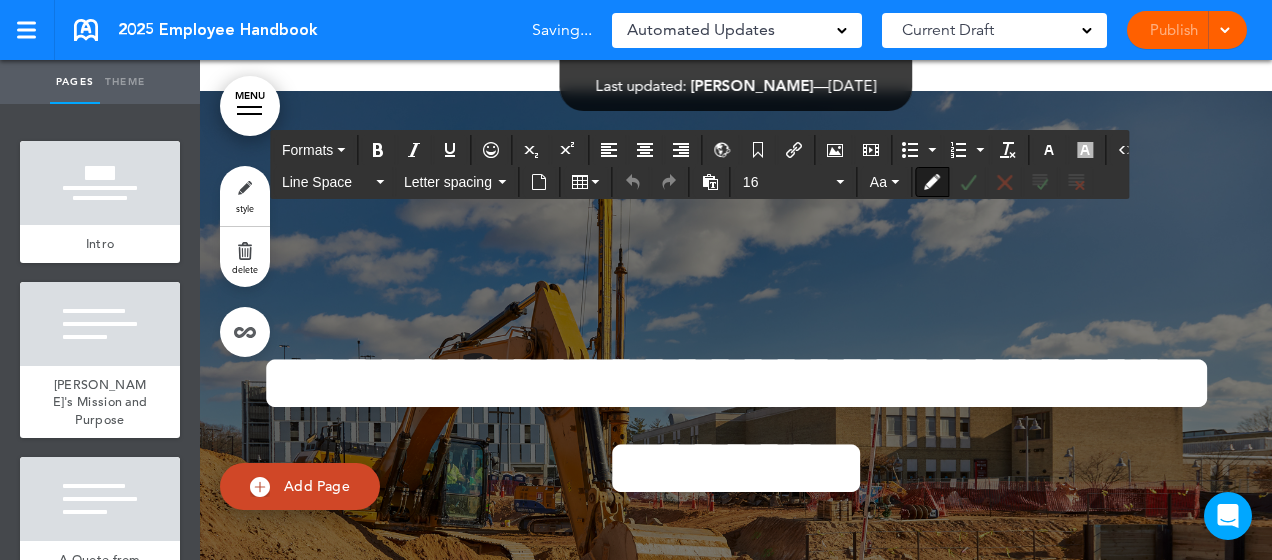 drag, startPoint x: 907, startPoint y: 233, endPoint x: 1217, endPoint y: 404, distance: 354.0353 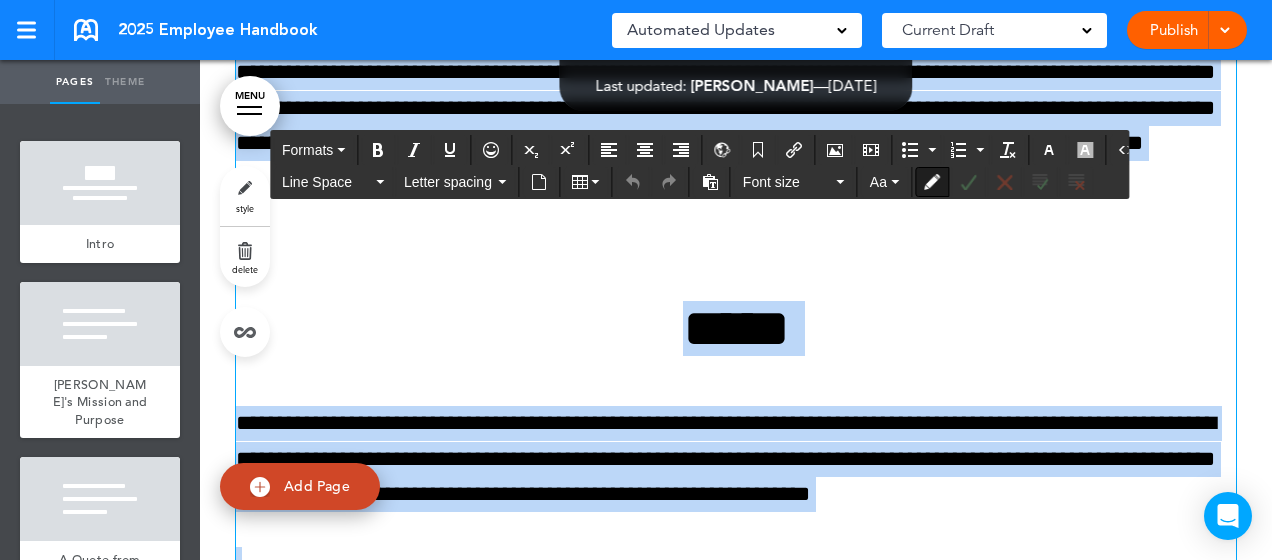 scroll, scrollTop: 91358, scrollLeft: 0, axis: vertical 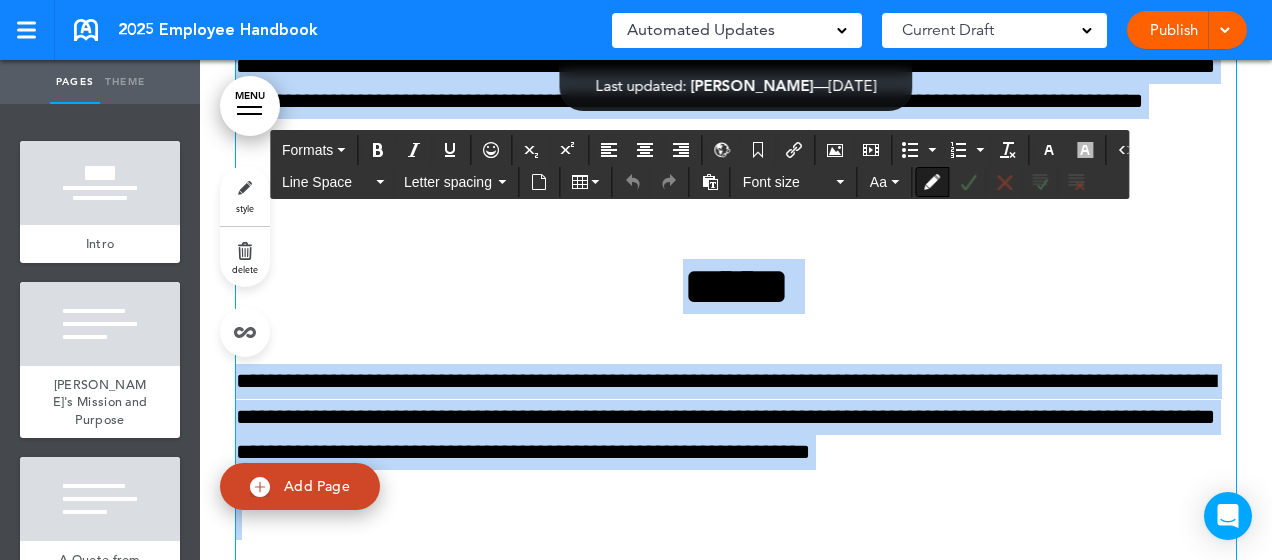 drag, startPoint x: 1192, startPoint y: 402, endPoint x: 238, endPoint y: 420, distance: 954.1698 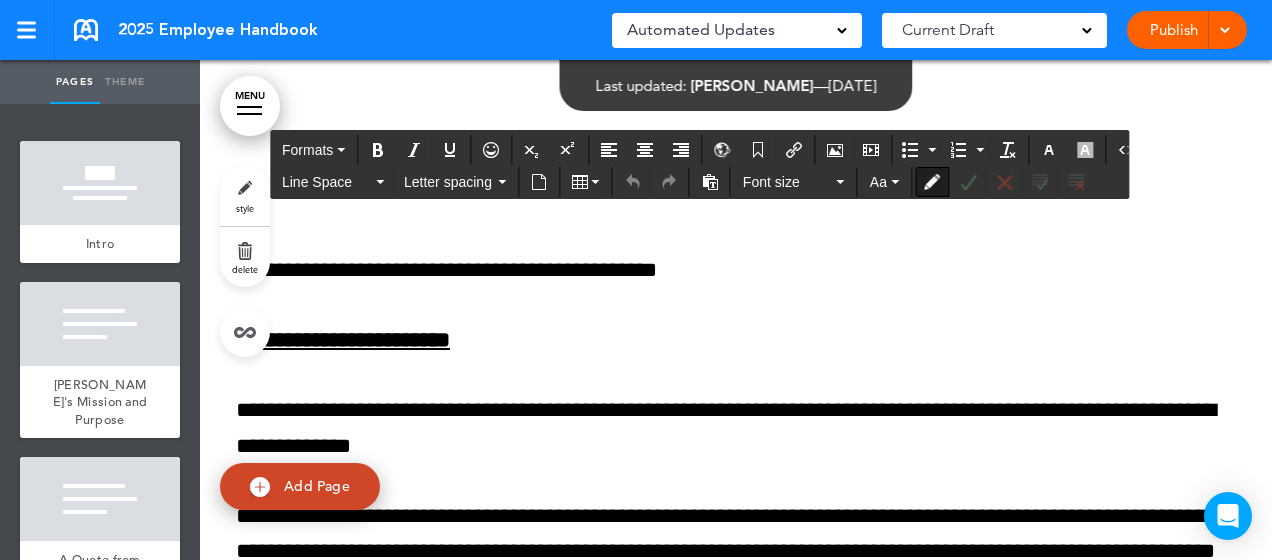 scroll, scrollTop: 100550, scrollLeft: 0, axis: vertical 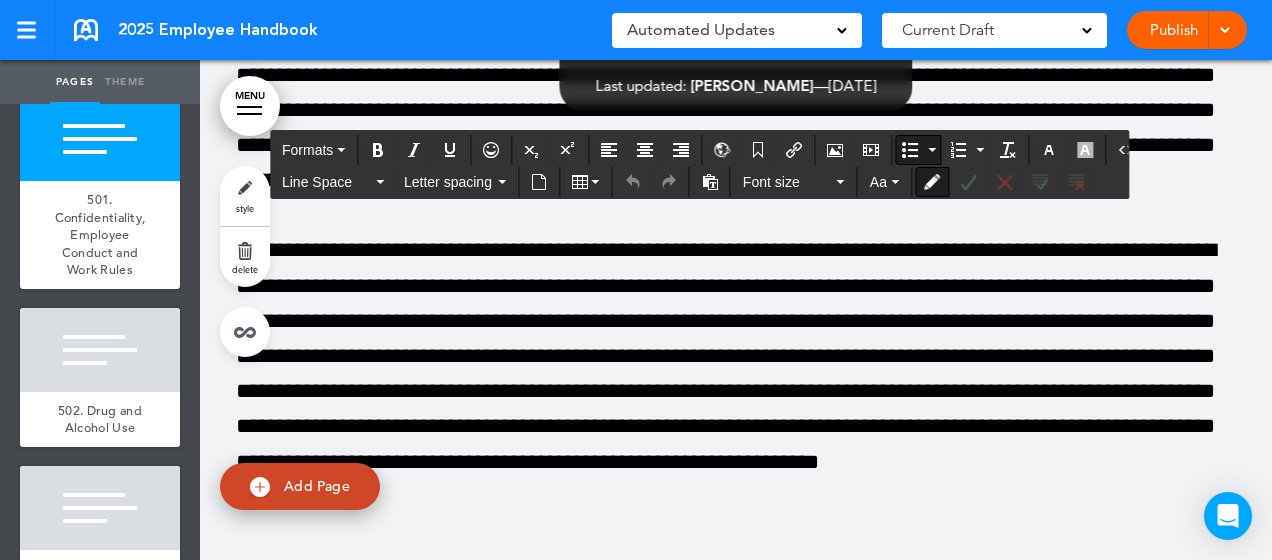 drag, startPoint x: 764, startPoint y: 280, endPoint x: 280, endPoint y: 74, distance: 526.0152 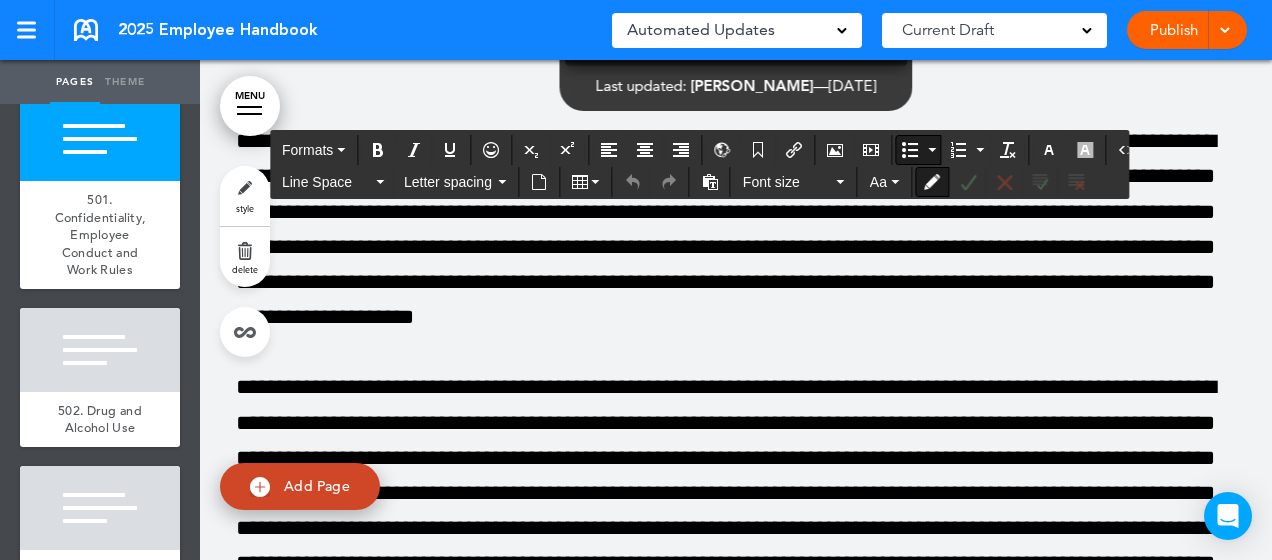 scroll, scrollTop: 107846, scrollLeft: 0, axis: vertical 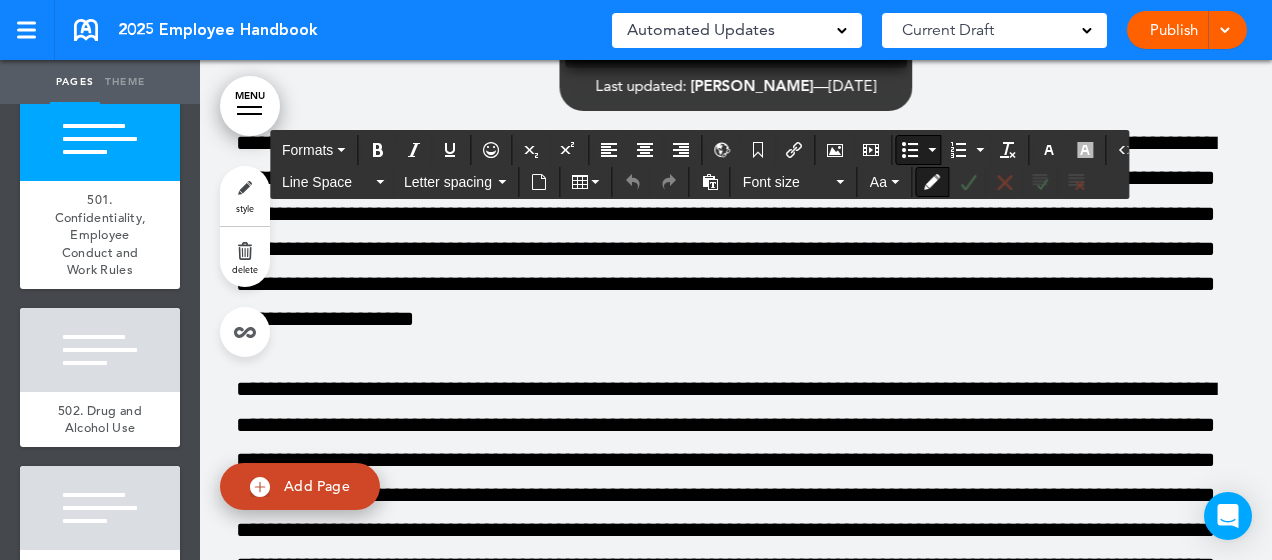 click on "**********" at bounding box center [736, -282] 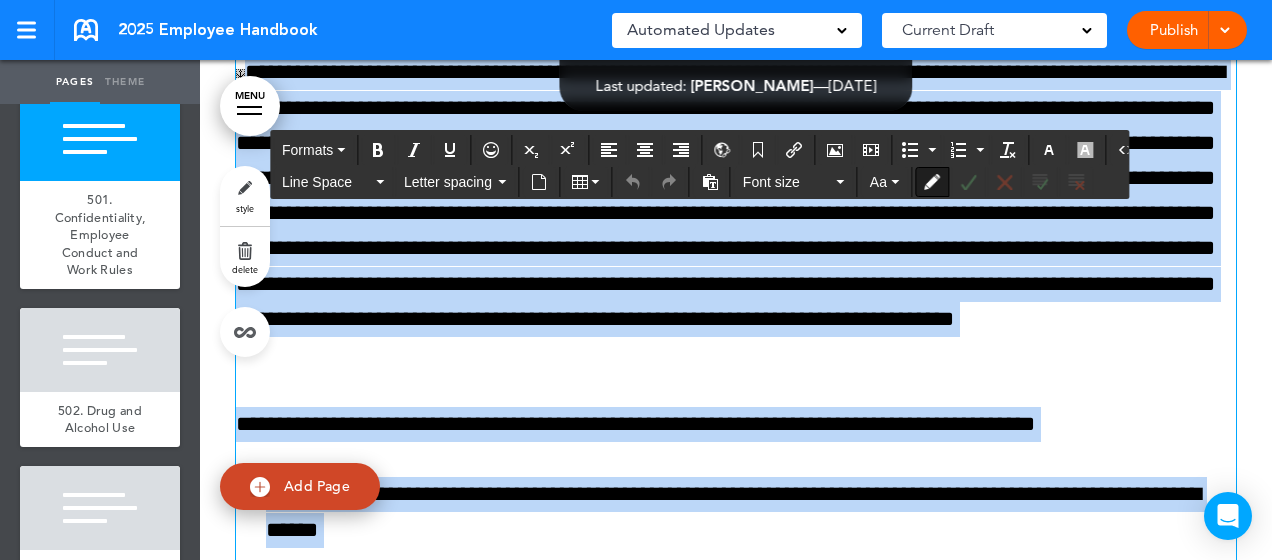 scroll, scrollTop: 101012, scrollLeft: 0, axis: vertical 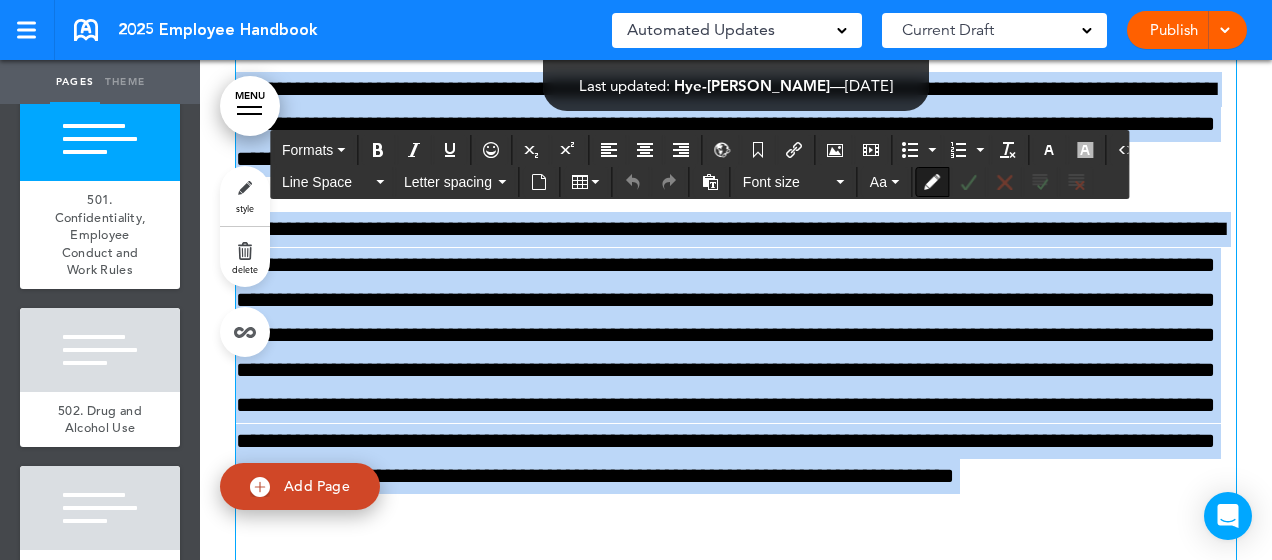 drag, startPoint x: 758, startPoint y: 415, endPoint x: 218, endPoint y: 450, distance: 541.13306 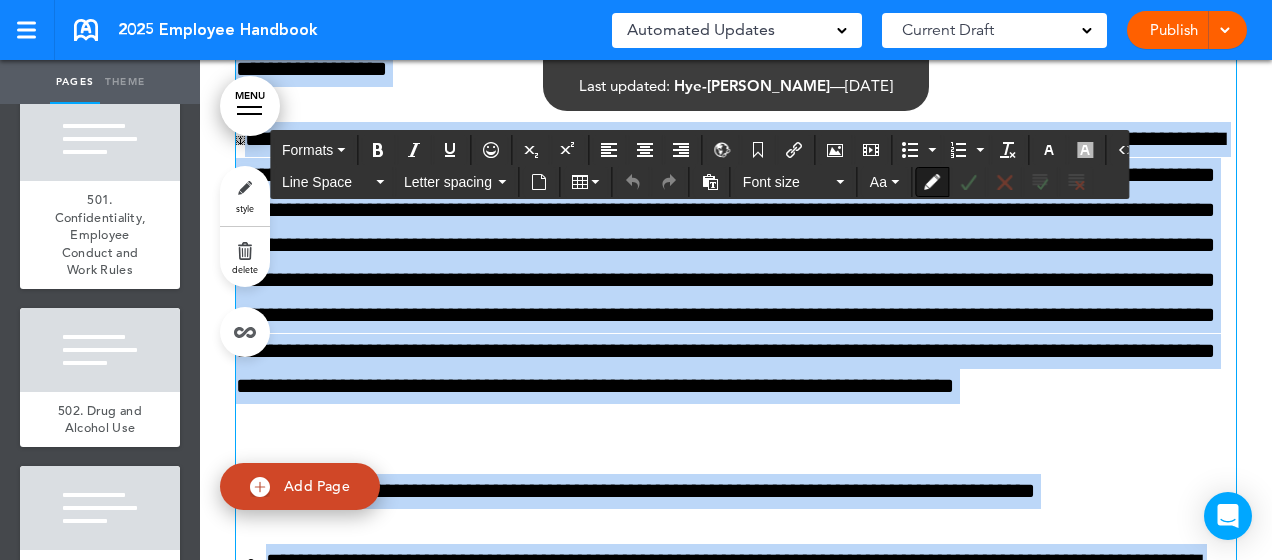 scroll, scrollTop: 101103, scrollLeft: 0, axis: vertical 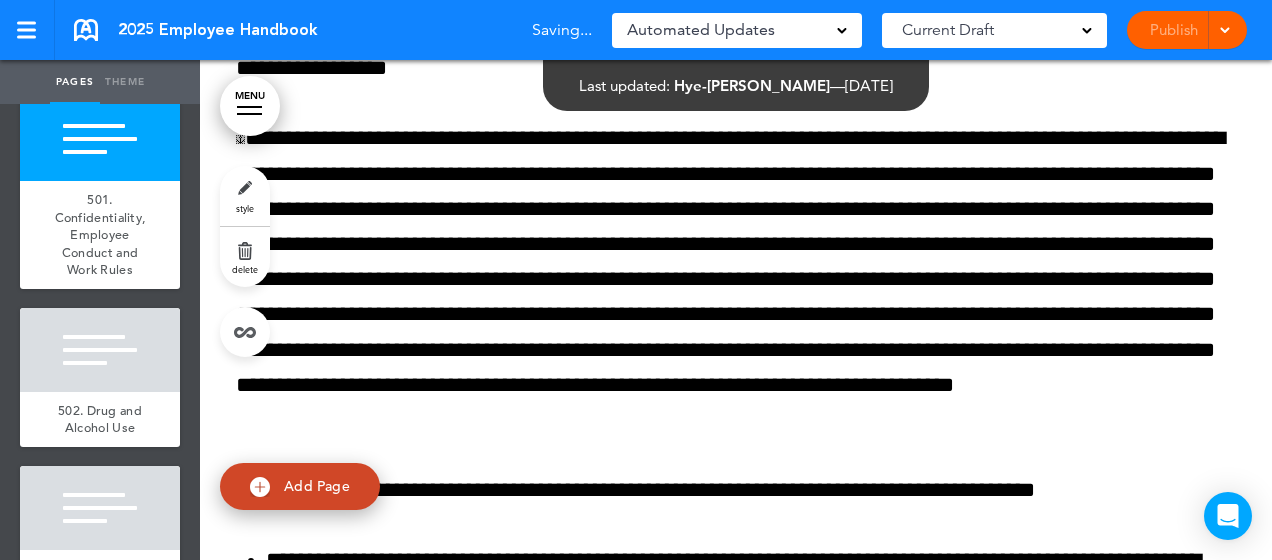 click on "**********" at bounding box center (736, 3124) 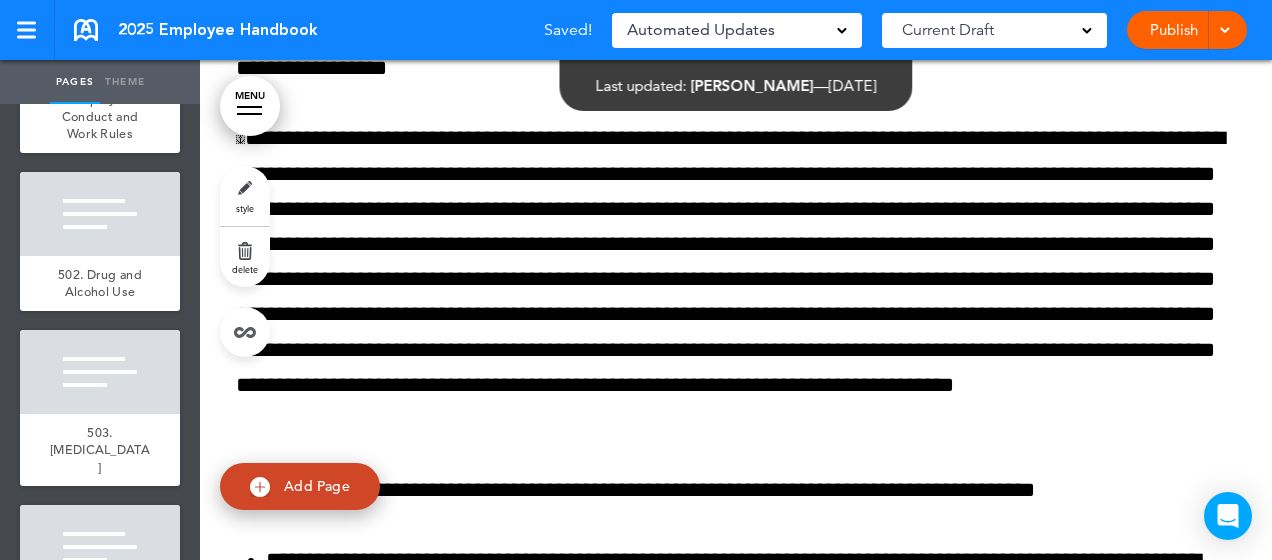 scroll, scrollTop: 10569, scrollLeft: 0, axis: vertical 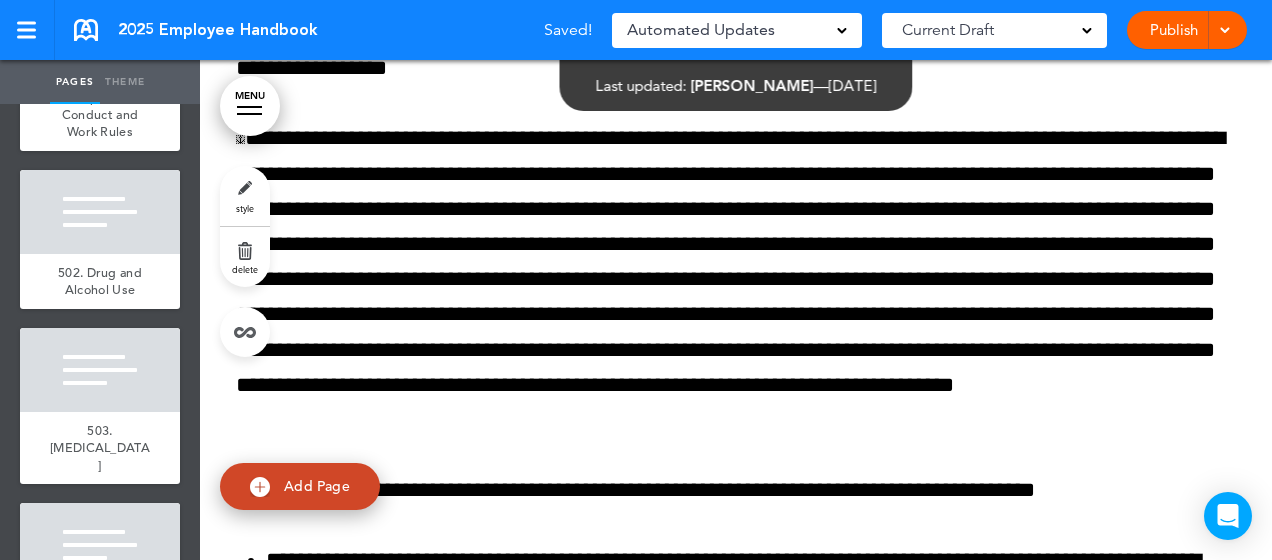 click on "501. Confidentiality, Employee Conduct and Work Rules" at bounding box center (100, 96) 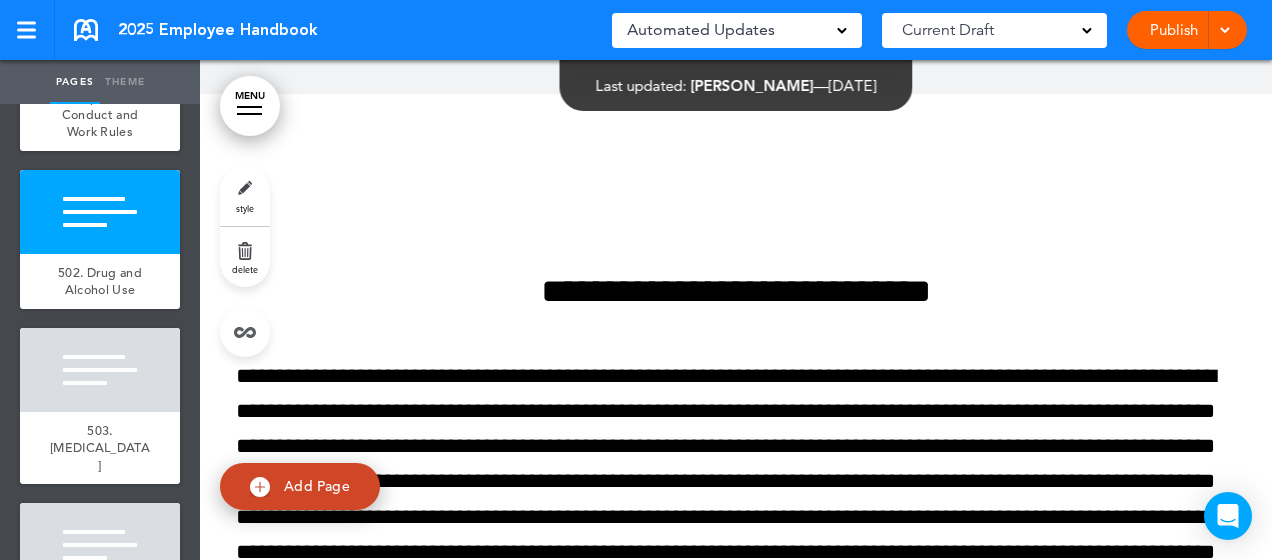 scroll, scrollTop: 110599, scrollLeft: 0, axis: vertical 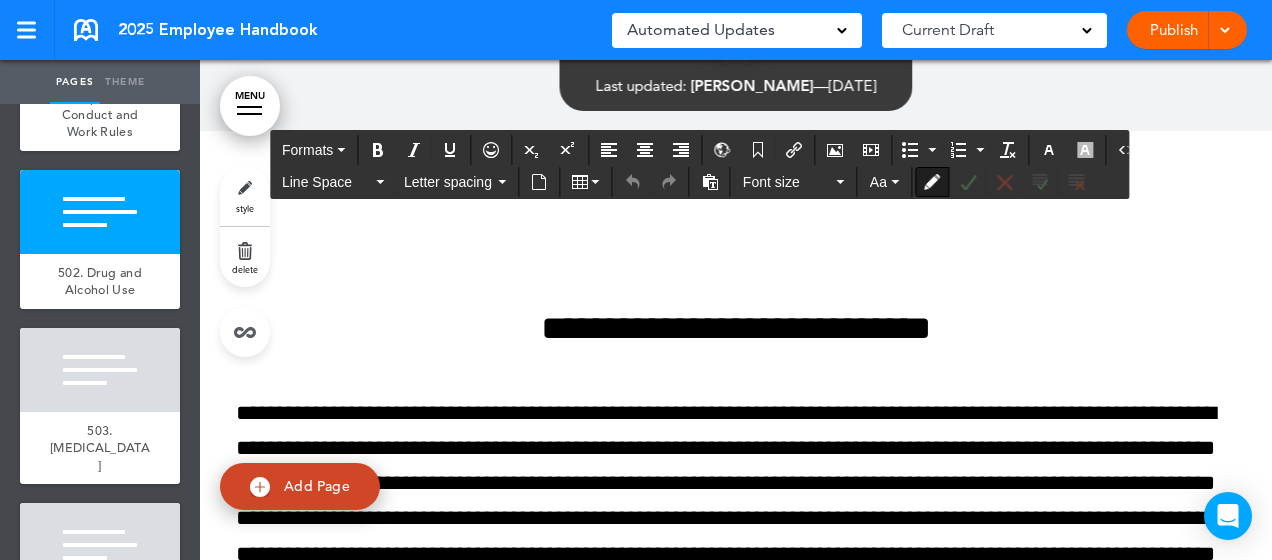 click on "**********" at bounding box center (736, -1474) 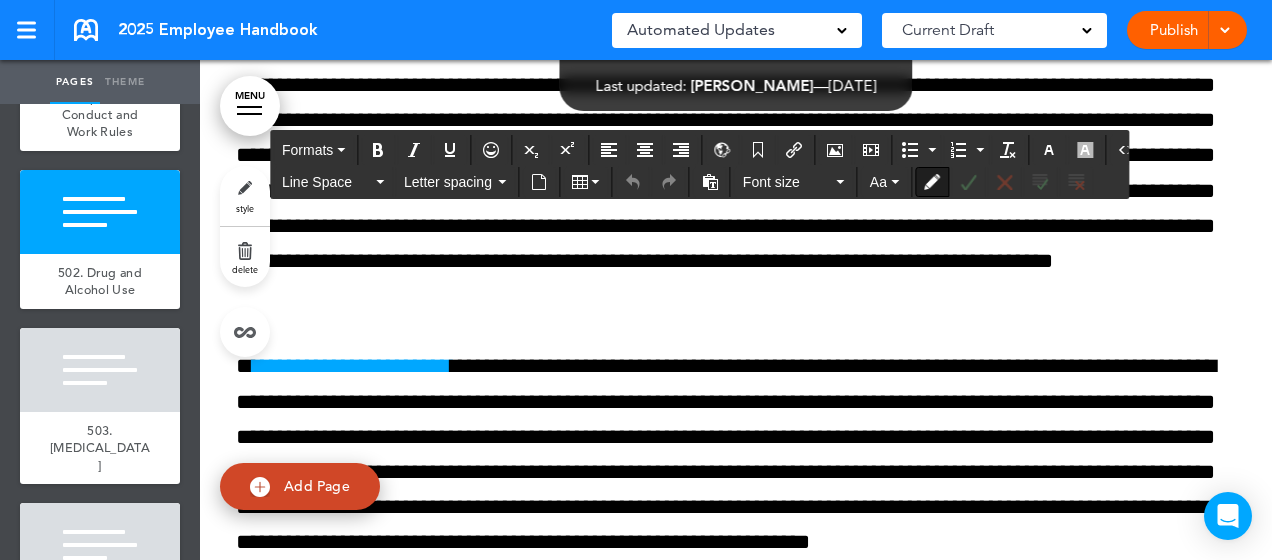 scroll, scrollTop: 110963, scrollLeft: 0, axis: vertical 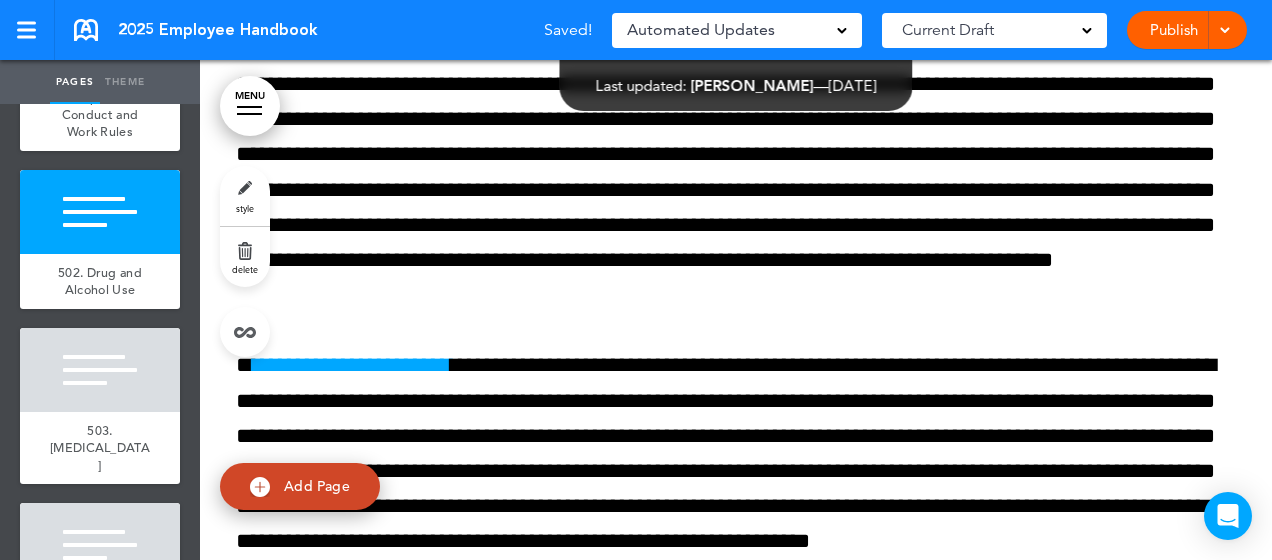 click on "Read Less" at bounding box center (725, -331) 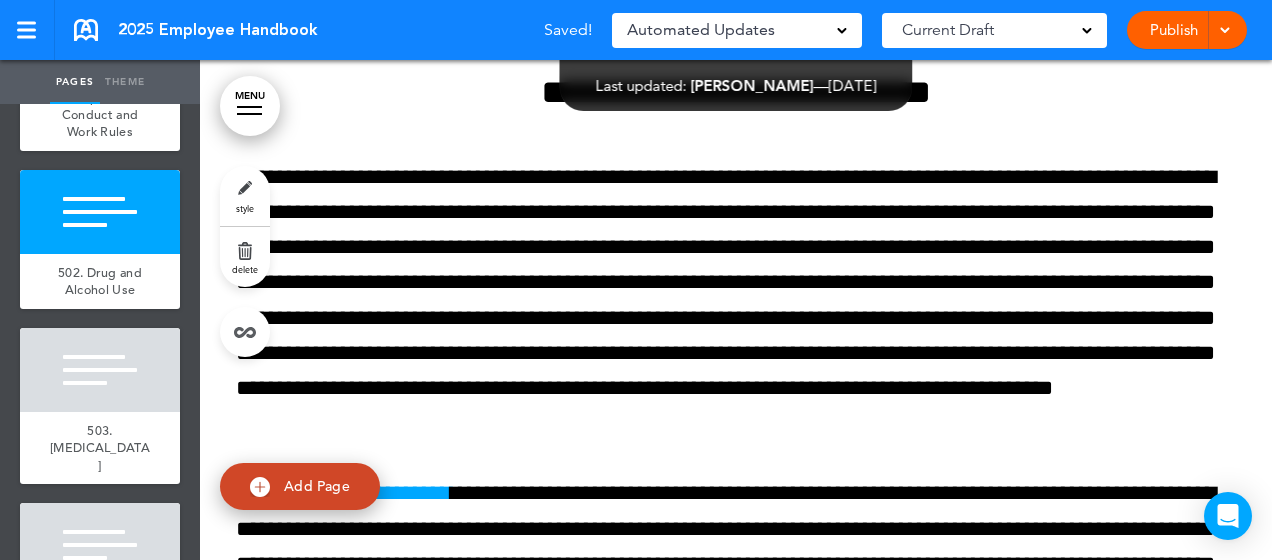 scroll, scrollTop: 110614, scrollLeft: 0, axis: vertical 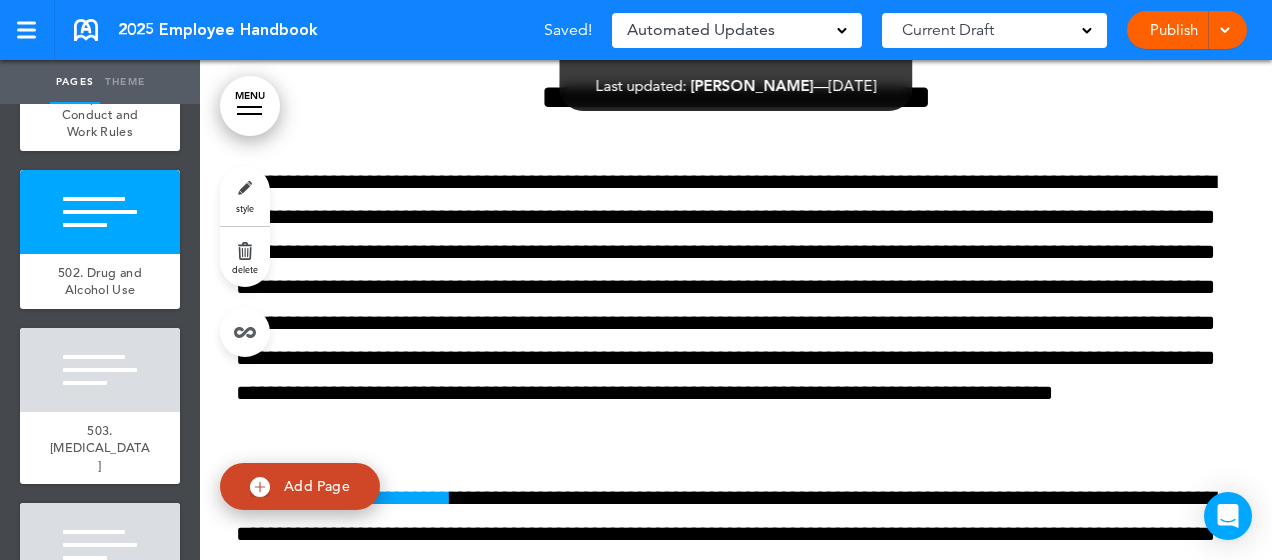 click on "Read More" at bounding box center [736, -196] 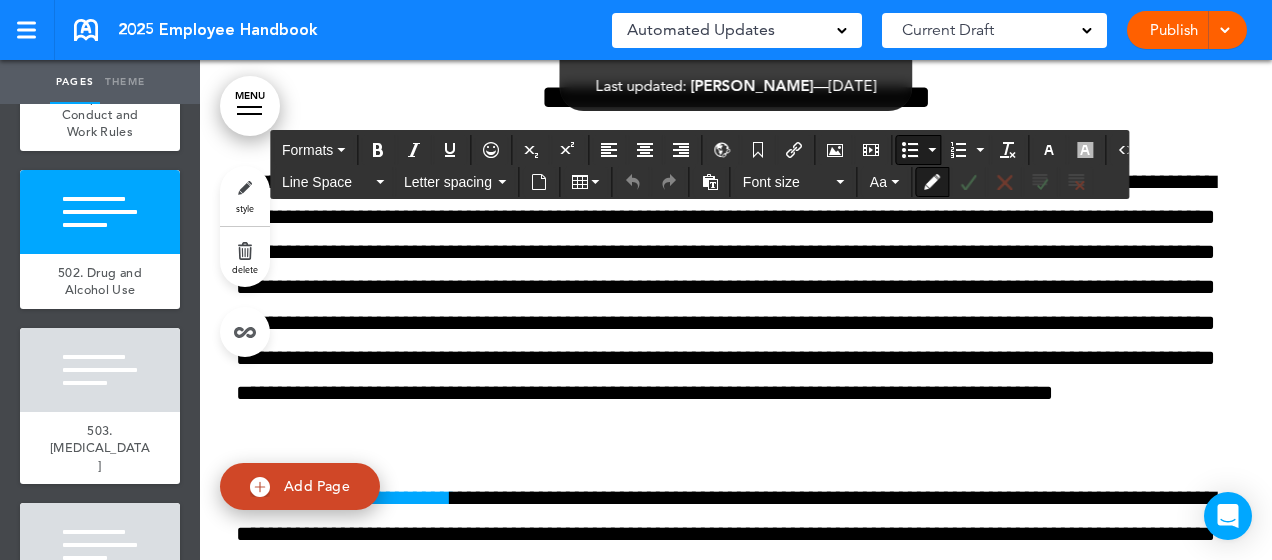 drag, startPoint x: 412, startPoint y: 348, endPoint x: 295, endPoint y: 223, distance: 171.21332 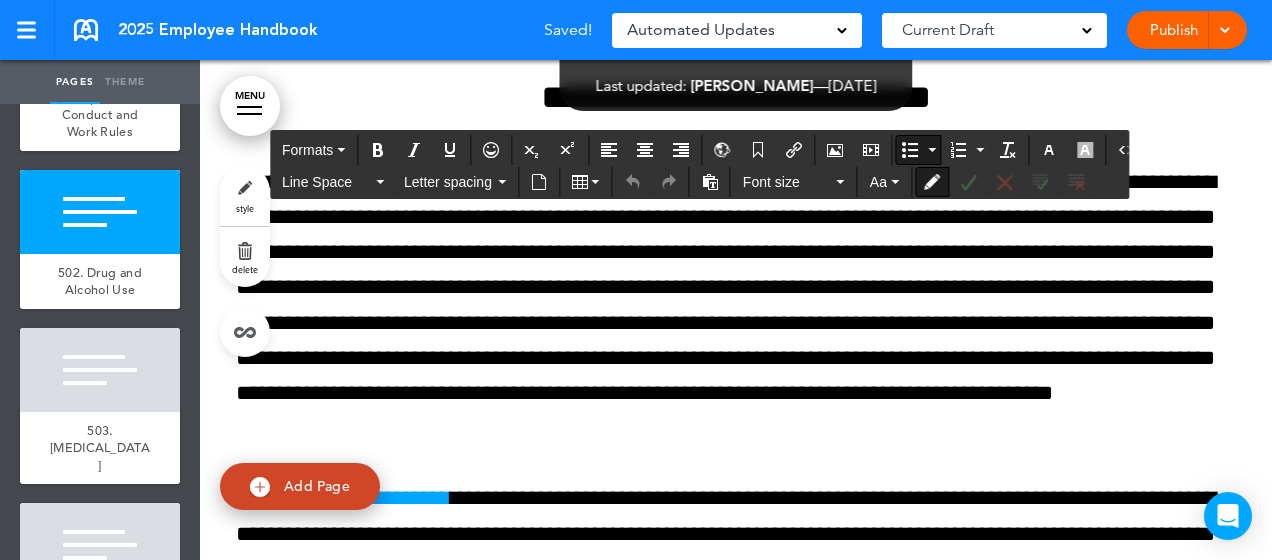 drag, startPoint x: 337, startPoint y: 310, endPoint x: 230, endPoint y: 128, distance: 211.12318 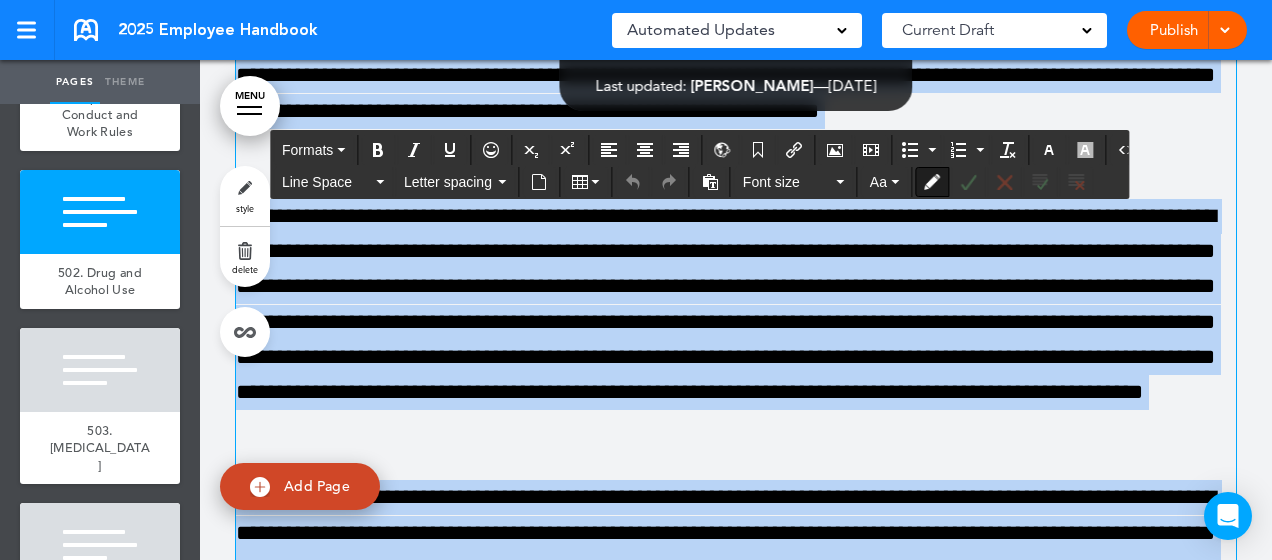 scroll, scrollTop: 108346, scrollLeft: 0, axis: vertical 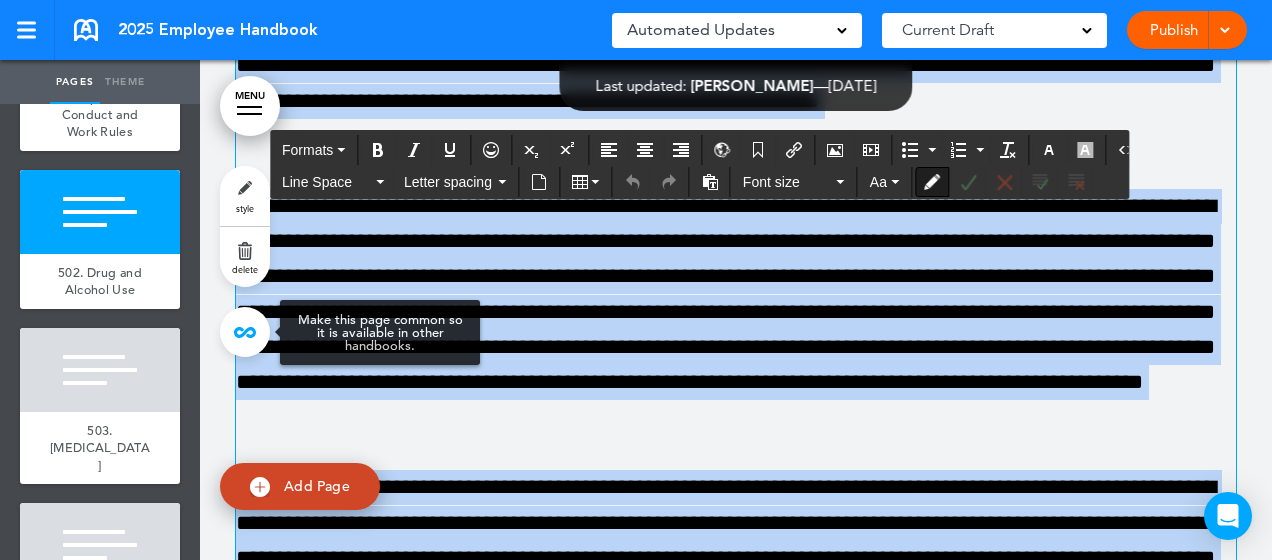 drag, startPoint x: 369, startPoint y: 326, endPoint x: 229, endPoint y: 320, distance: 140.12851 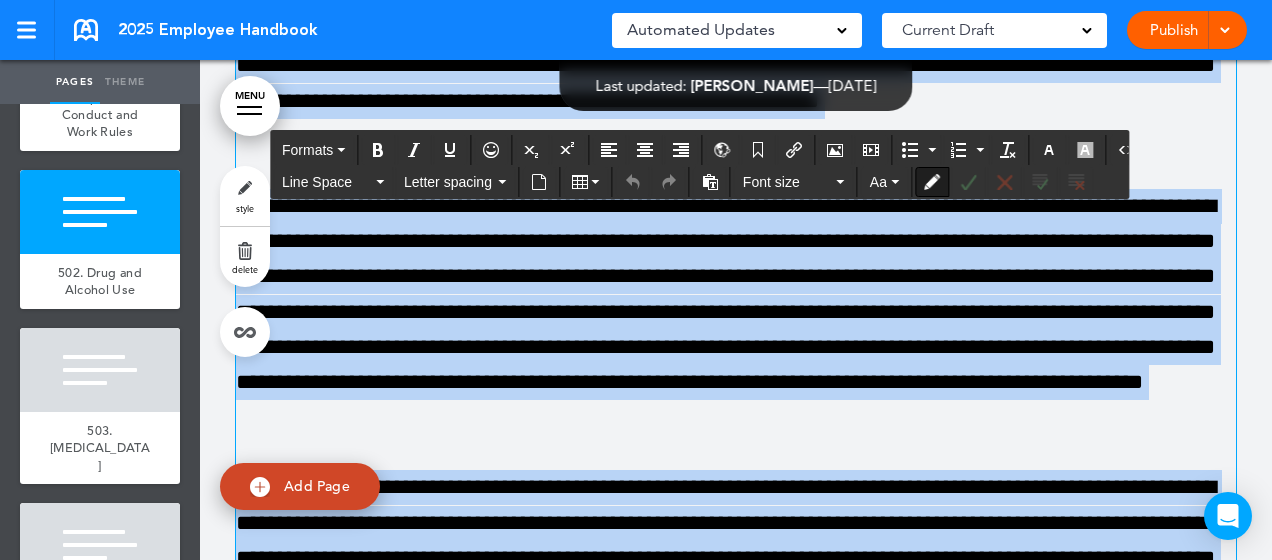copy on "**********" 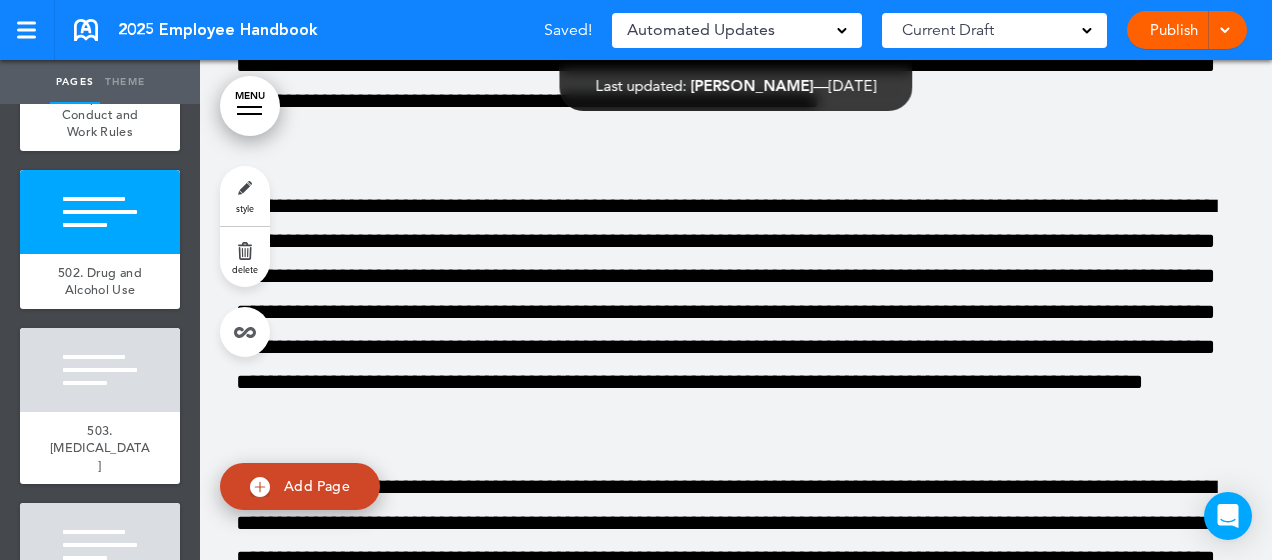 click at bounding box center [736, 817] 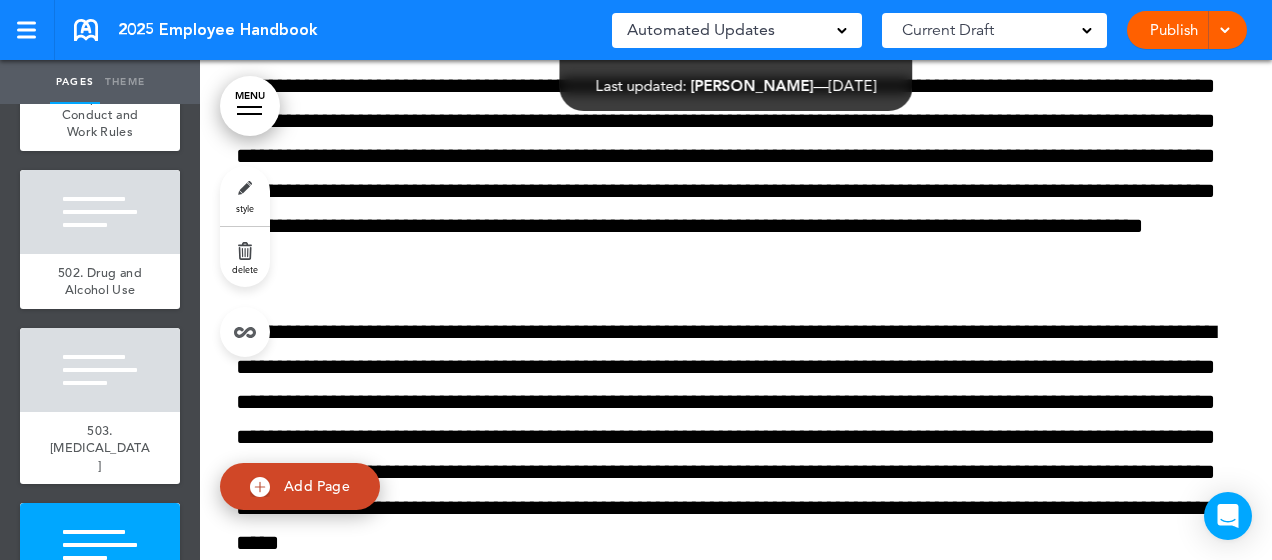 scroll, scrollTop: 111696, scrollLeft: 0, axis: vertical 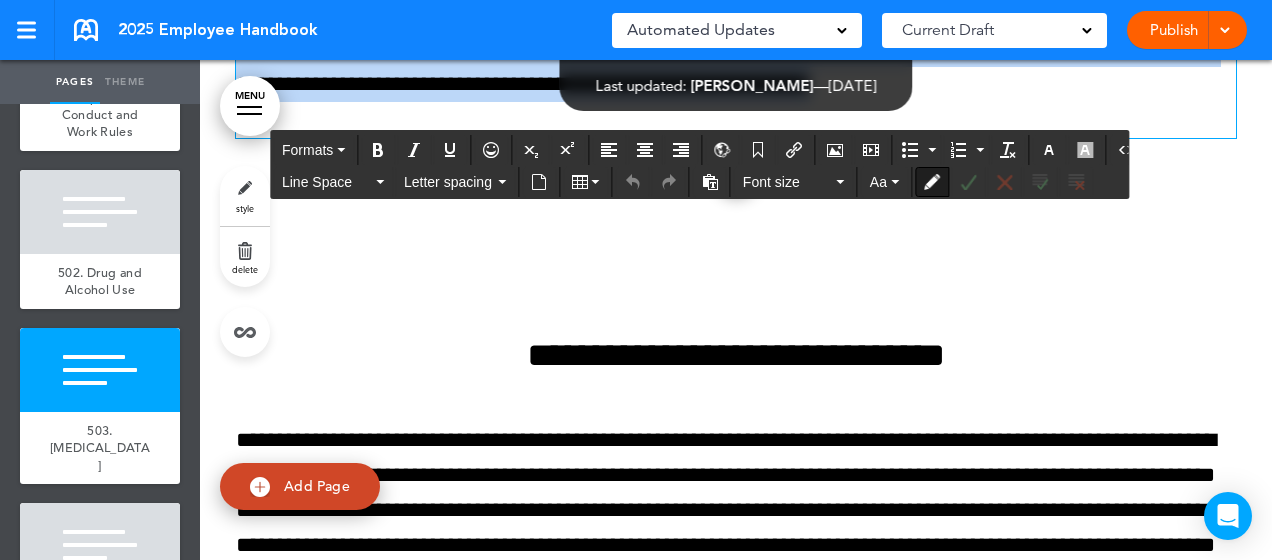 drag, startPoint x: 551, startPoint y: 304, endPoint x: 214, endPoint y: 247, distance: 341.78647 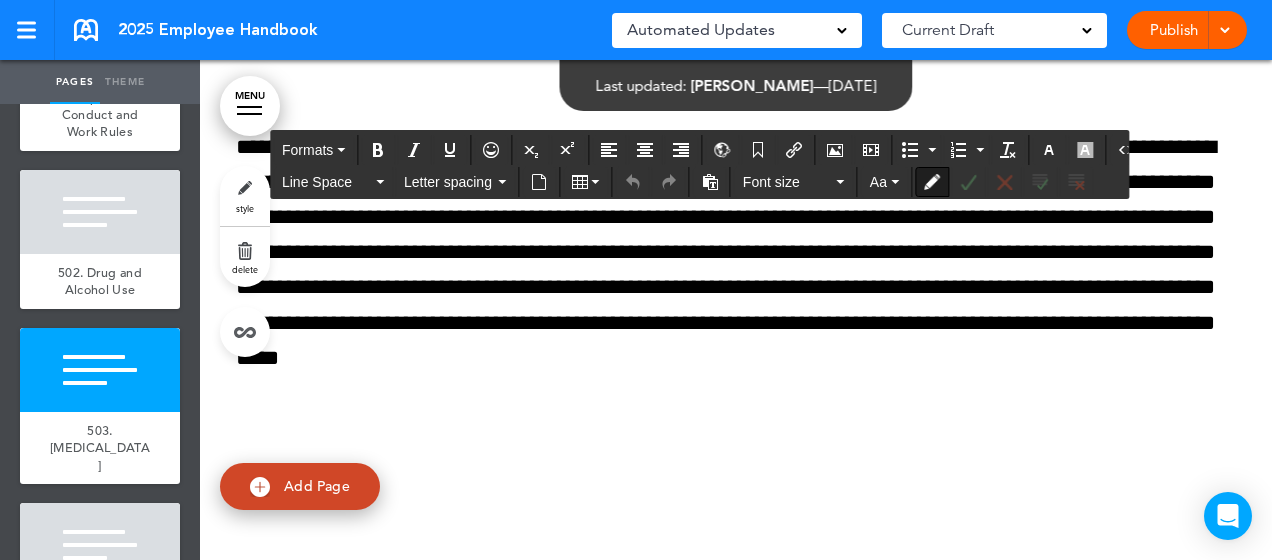 scroll, scrollTop: 111884, scrollLeft: 0, axis: vertical 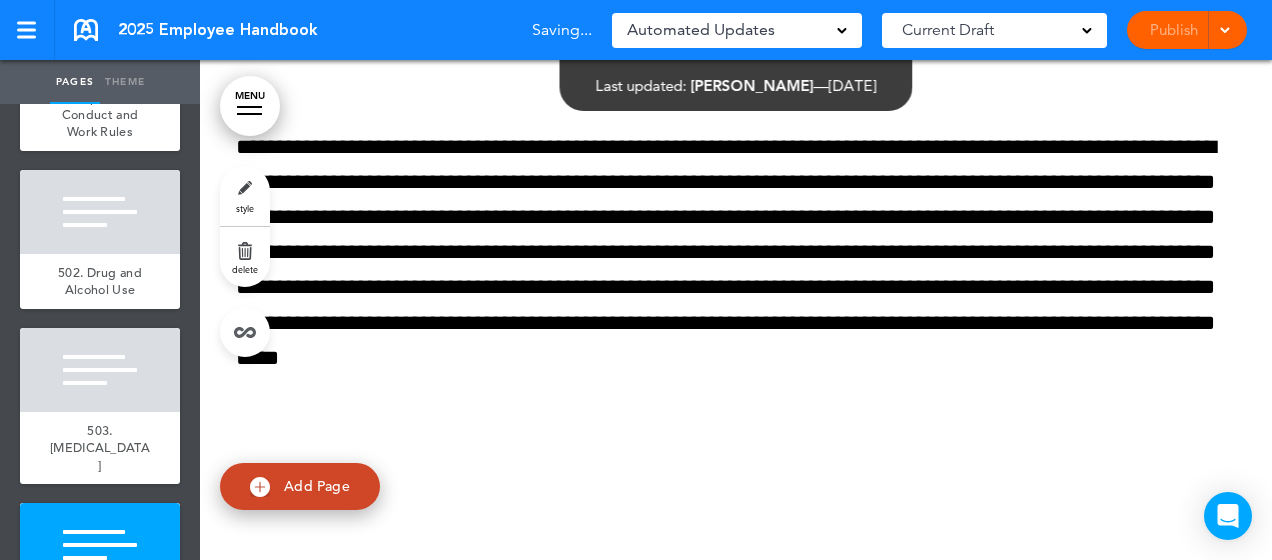 click on "**********" at bounding box center [736, 1237] 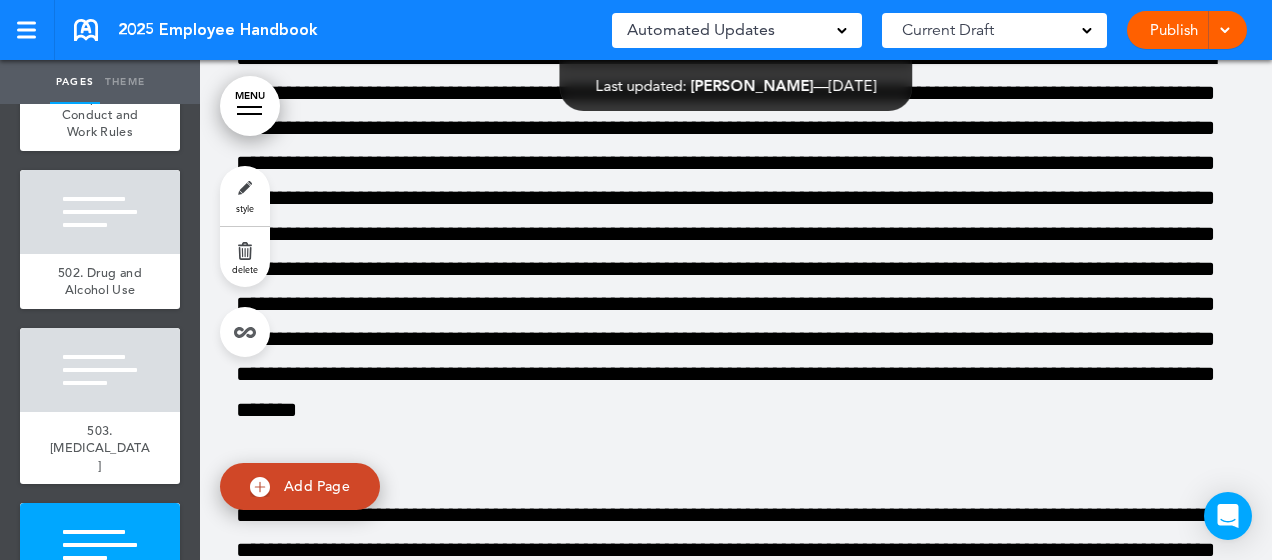 scroll, scrollTop: 114896, scrollLeft: 0, axis: vertical 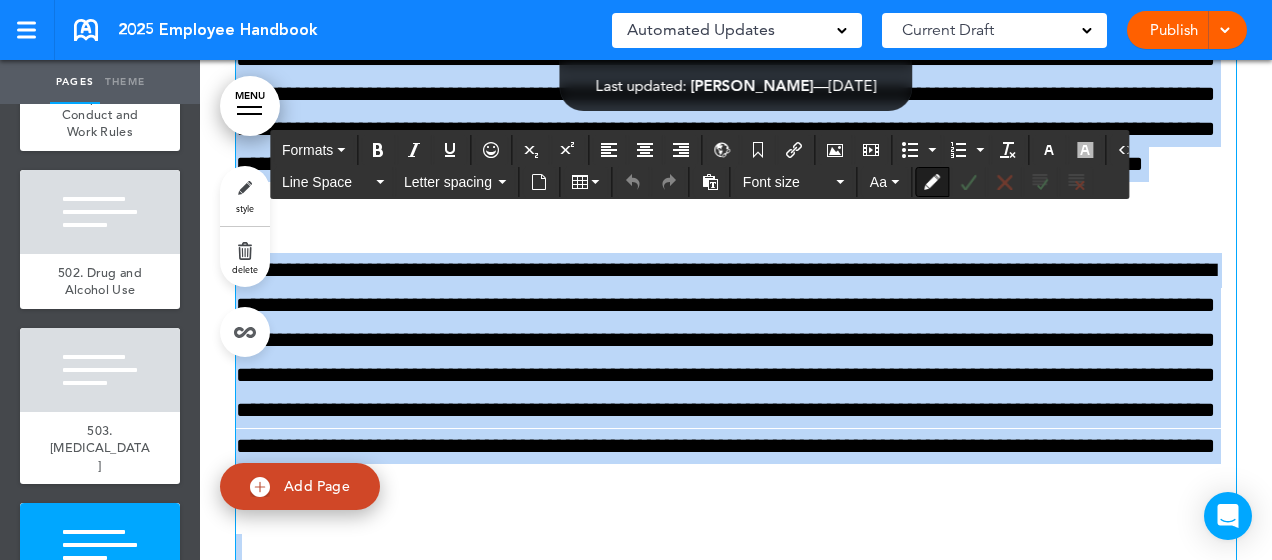 drag, startPoint x: 597, startPoint y: 339, endPoint x: 197, endPoint y: 523, distance: 440.2908 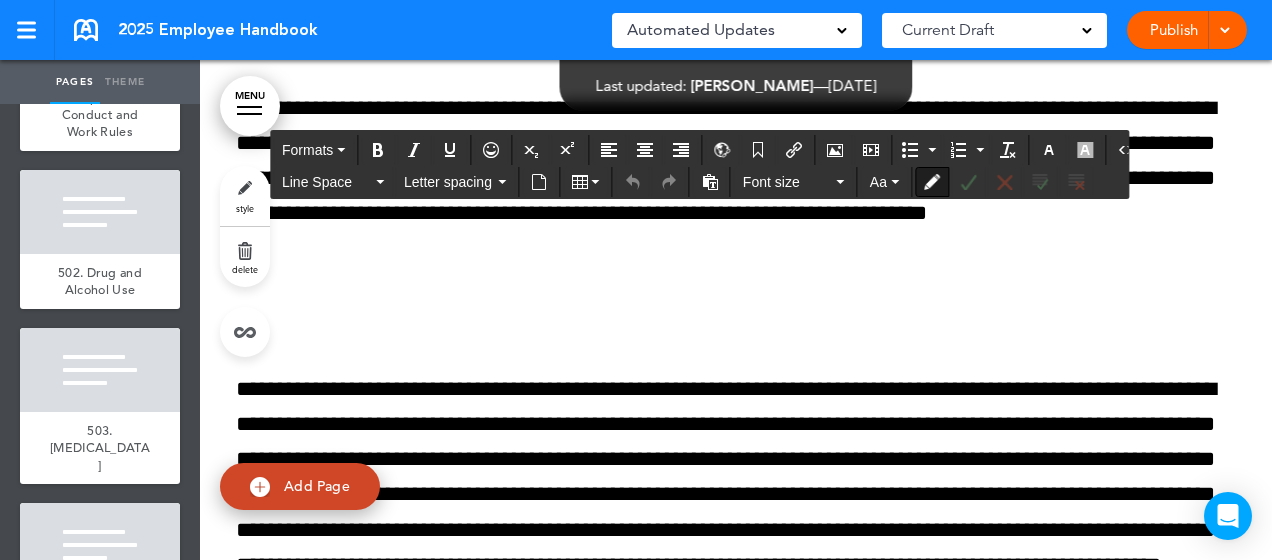 scroll, scrollTop: 116147, scrollLeft: 0, axis: vertical 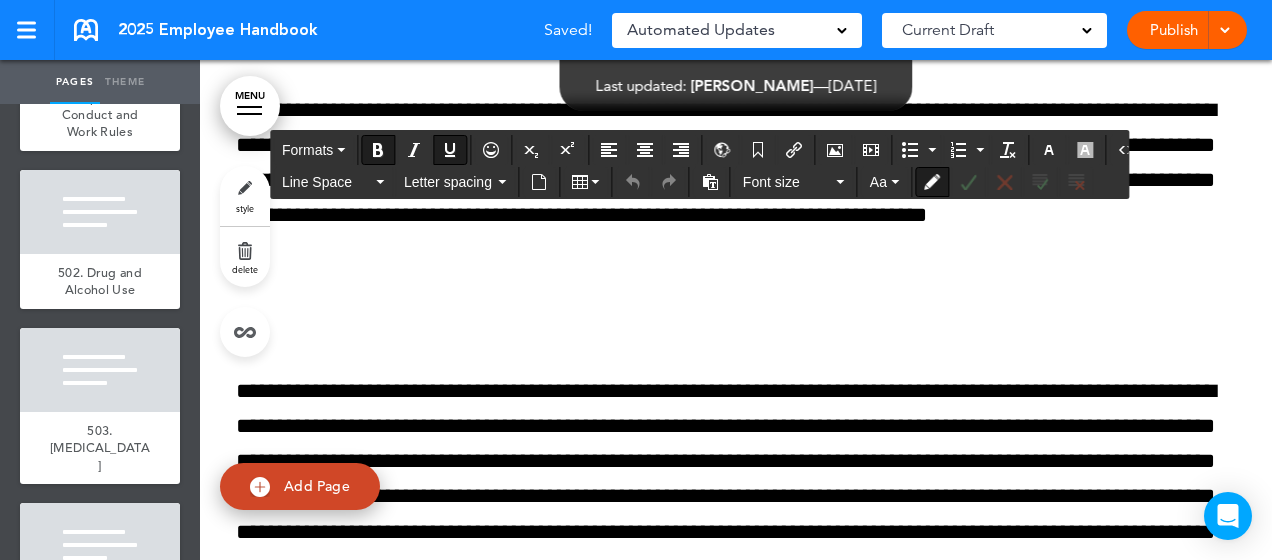 drag, startPoint x: 1219, startPoint y: 308, endPoint x: 1001, endPoint y: 274, distance: 220.63545 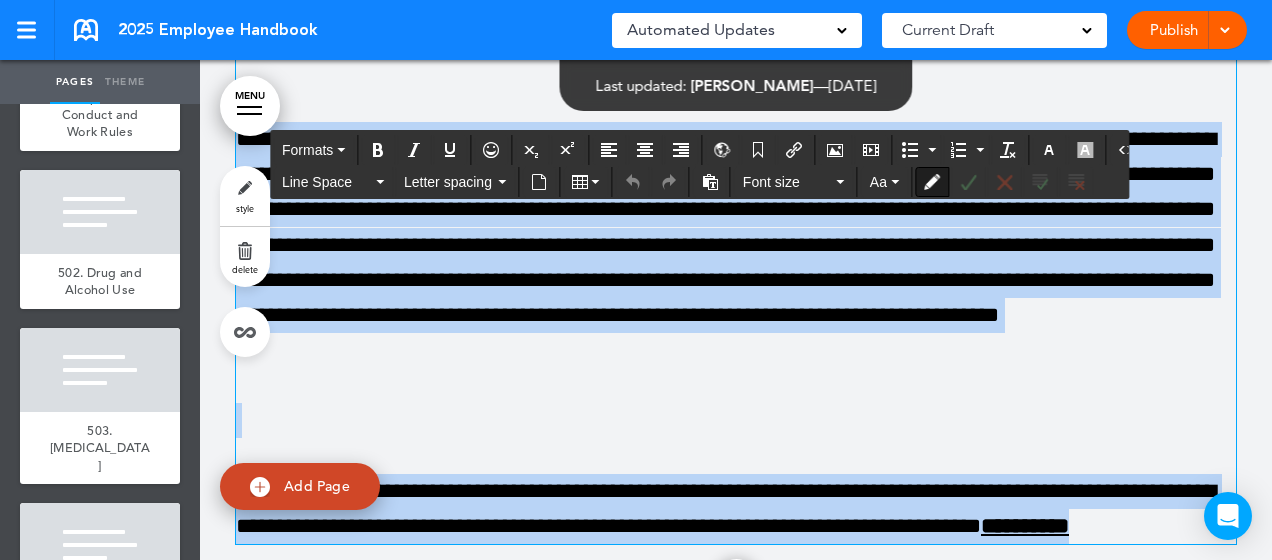 scroll, scrollTop: 115234, scrollLeft: 0, axis: vertical 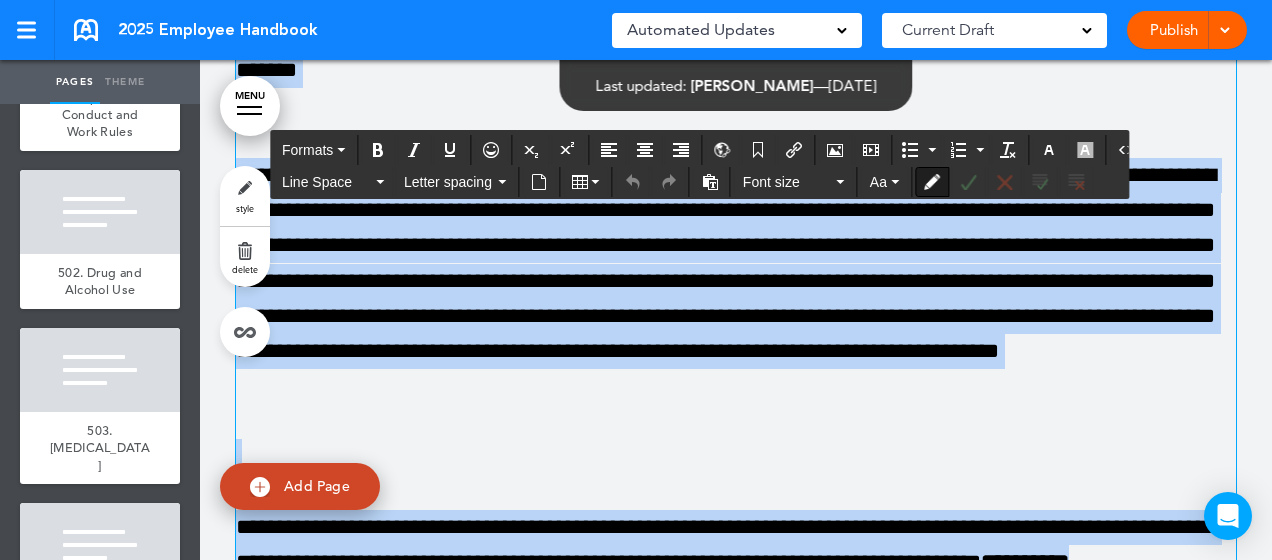 drag, startPoint x: 1213, startPoint y: 308, endPoint x: 223, endPoint y: 348, distance: 990.80774 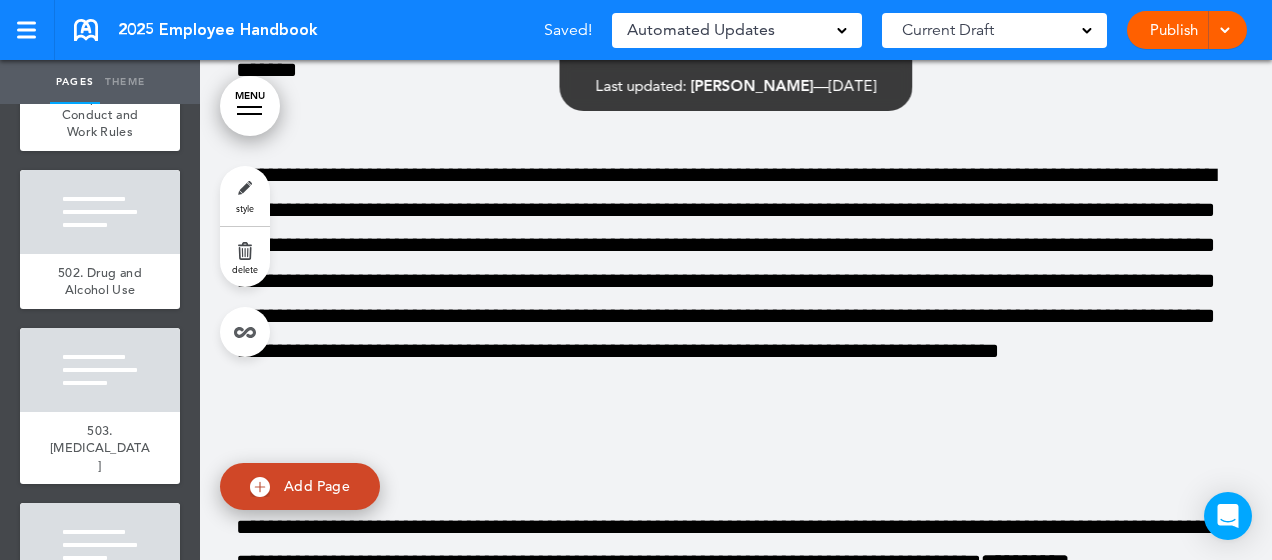 click at bounding box center [736, 123] 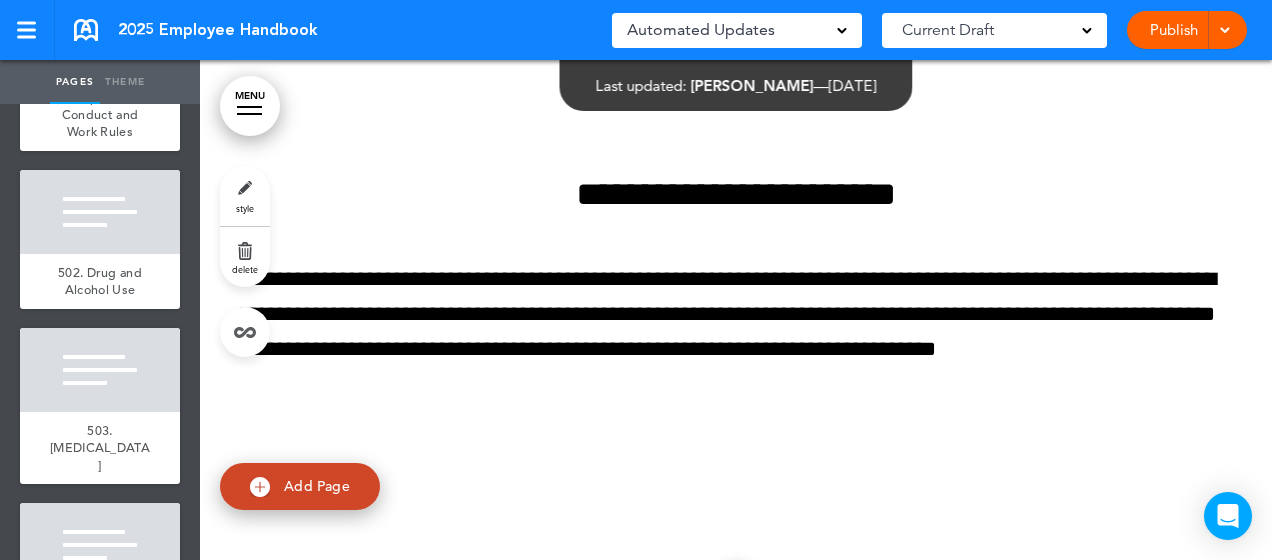 scroll, scrollTop: 120107, scrollLeft: 0, axis: vertical 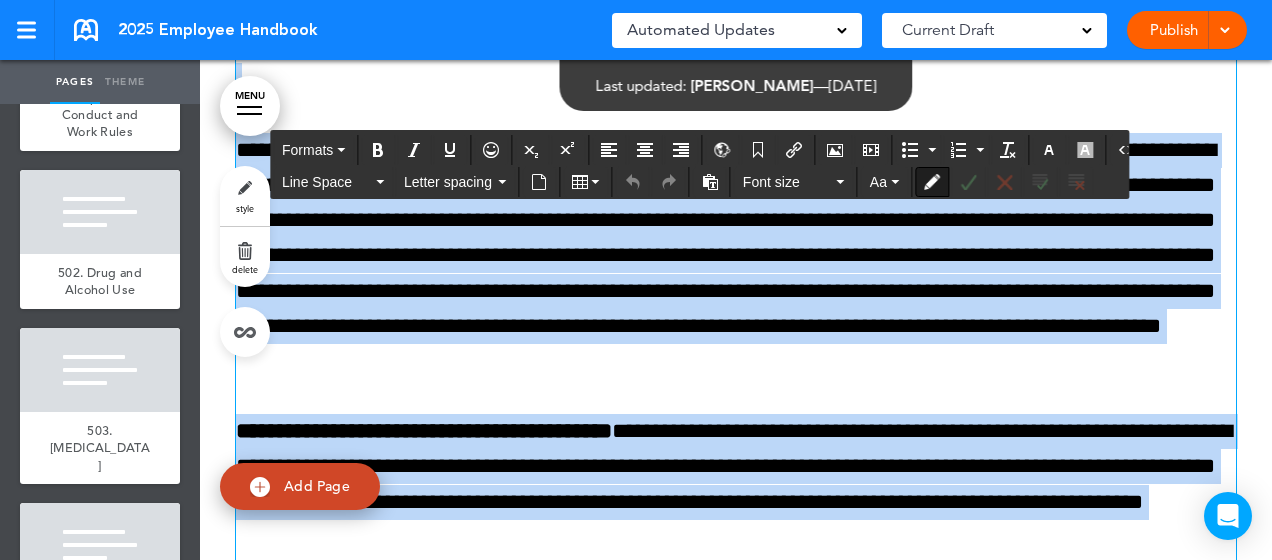 drag, startPoint x: 1224, startPoint y: 395, endPoint x: 234, endPoint y: 362, distance: 990.54987 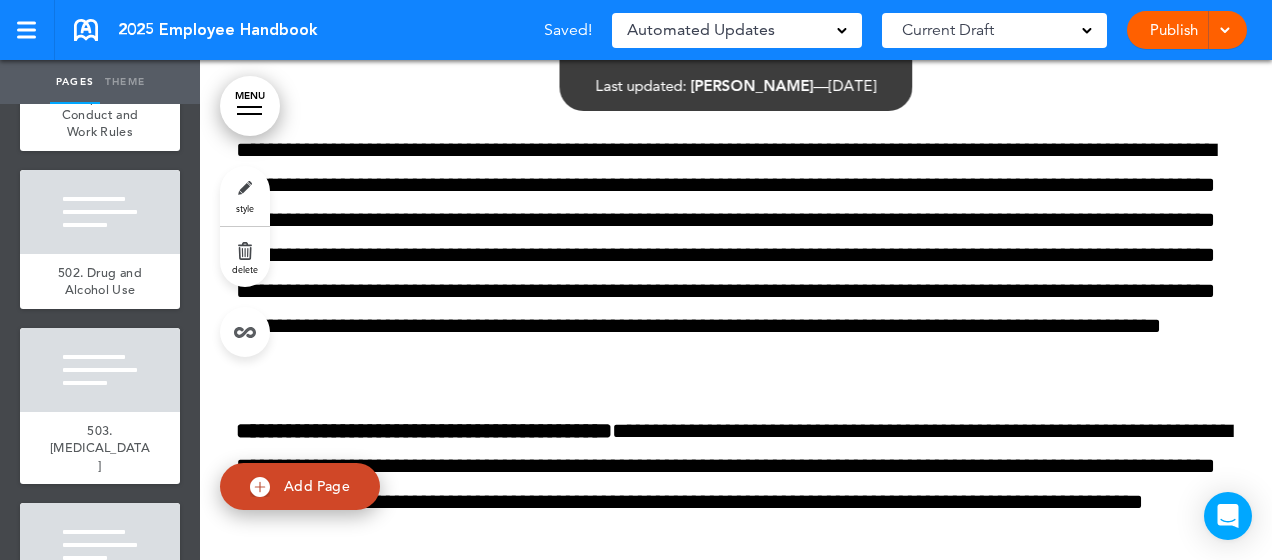 click at bounding box center (736, 1572) 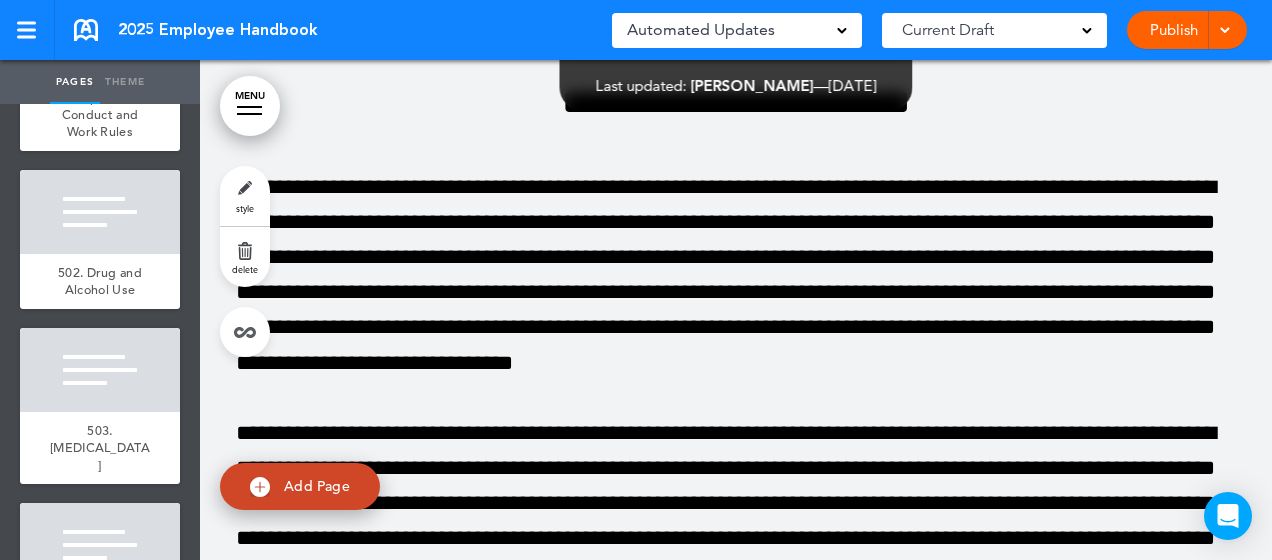 scroll, scrollTop: 120682, scrollLeft: 0, axis: vertical 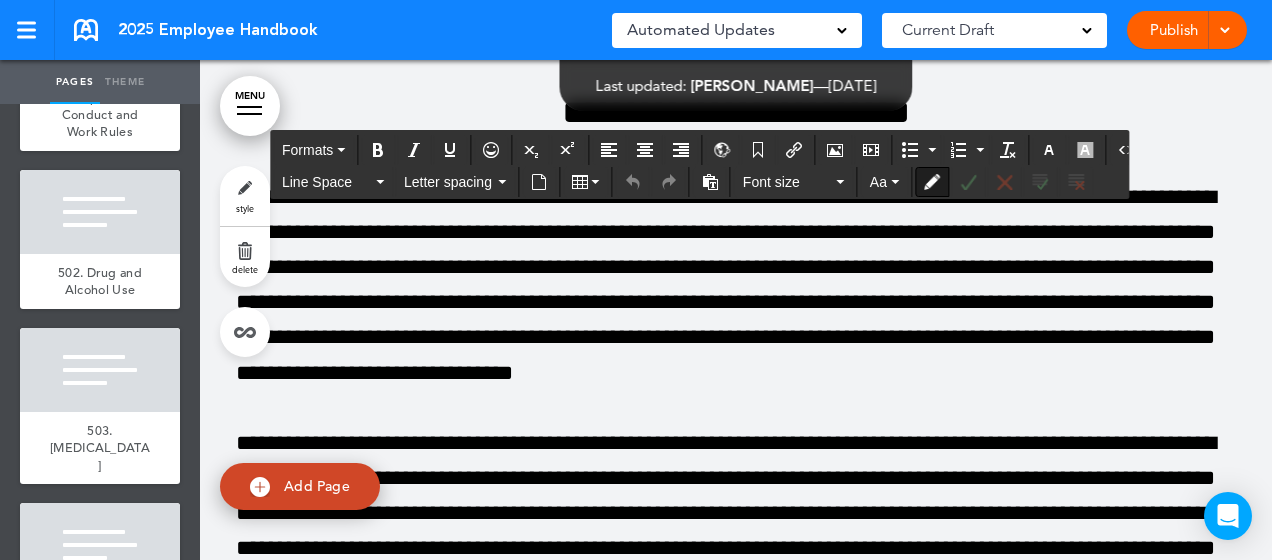drag, startPoint x: 1227, startPoint y: 366, endPoint x: 210, endPoint y: 284, distance: 1020.3005 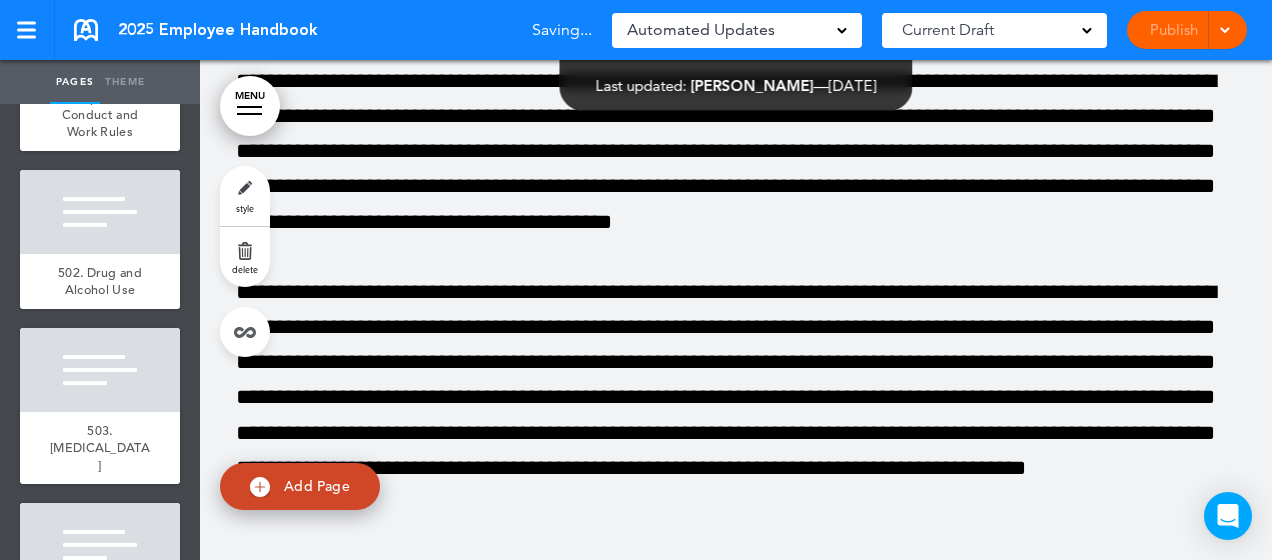 click on "**********" at bounding box center [736, 503] 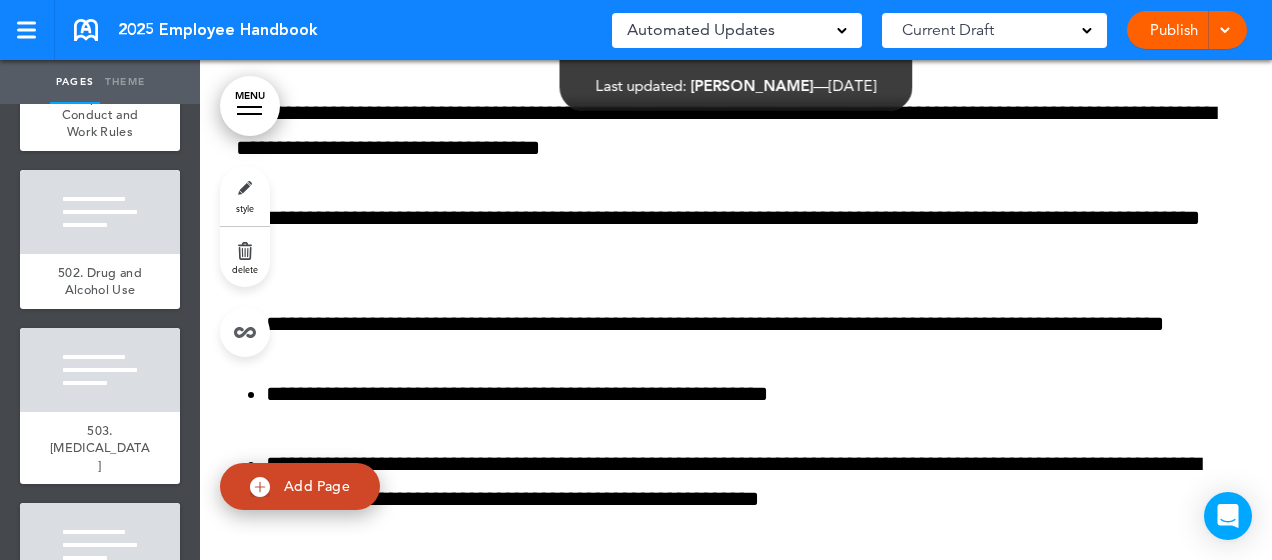 scroll, scrollTop: 122590, scrollLeft: 0, axis: vertical 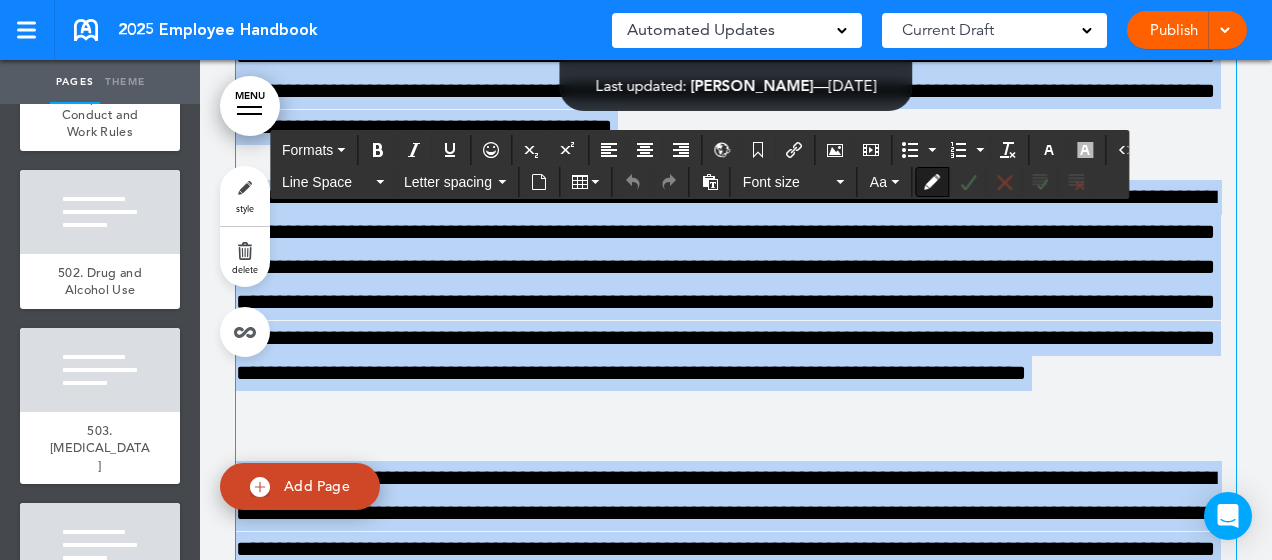 drag, startPoint x: 872, startPoint y: 319, endPoint x: 232, endPoint y: 394, distance: 644.3795 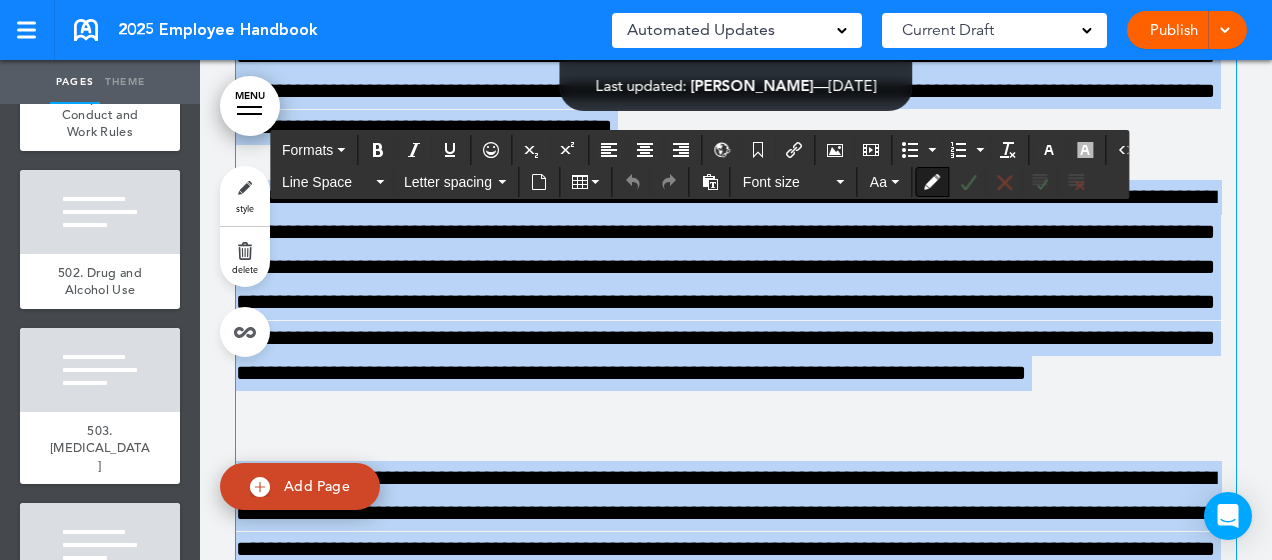 click on "**********" at bounding box center [736, -172] 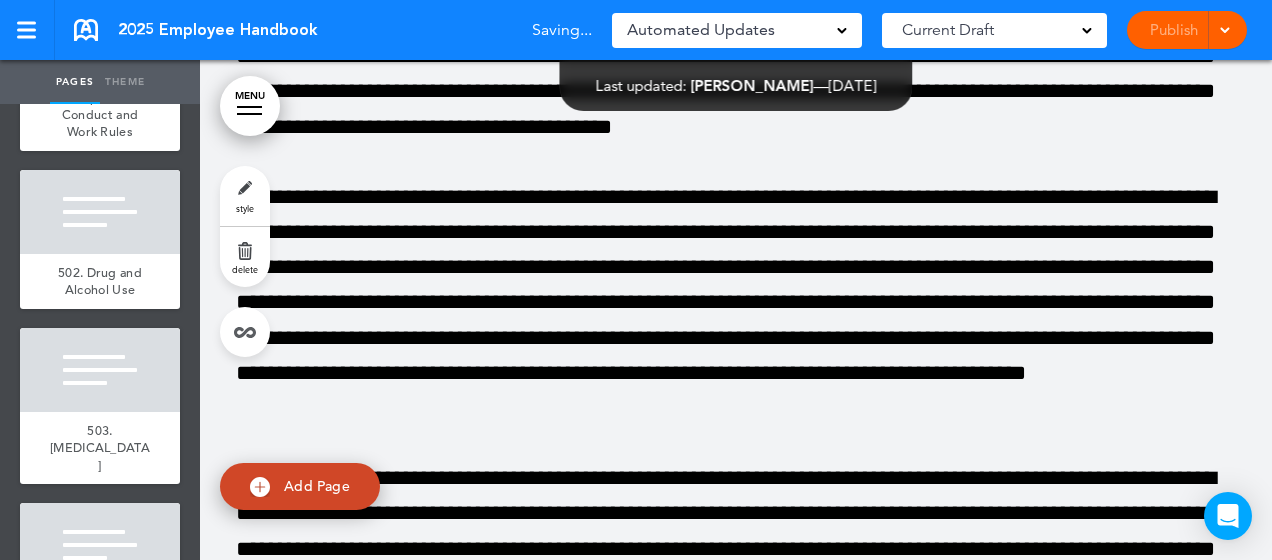 click at bounding box center (736, 408) 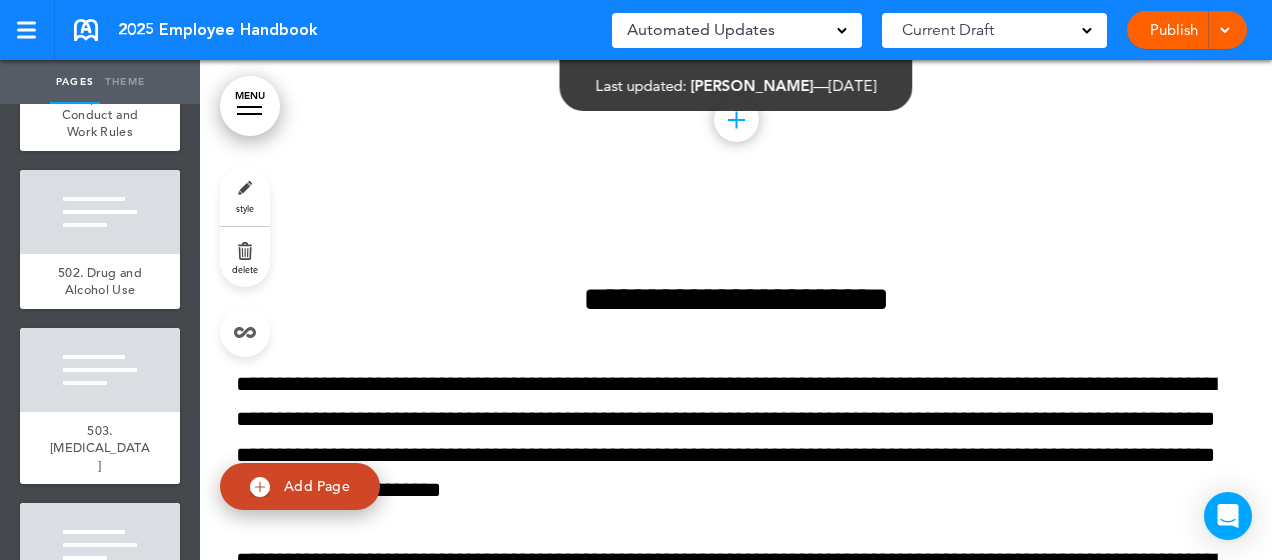 scroll, scrollTop: 124092, scrollLeft: 0, axis: vertical 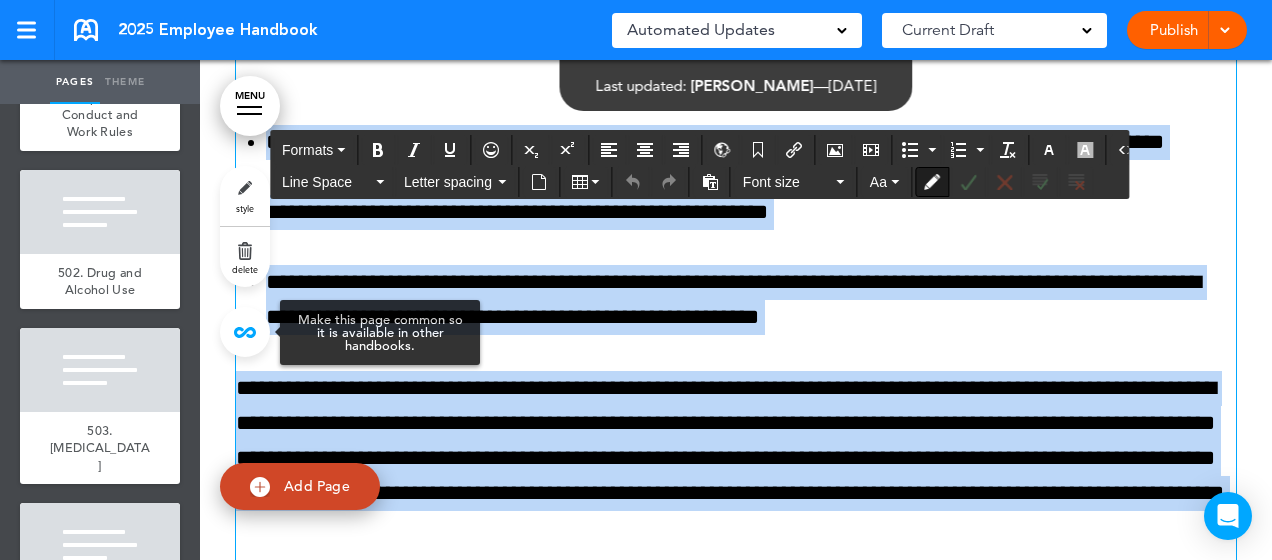 drag, startPoint x: 710, startPoint y: 515, endPoint x: 228, endPoint y: 318, distance: 520.70435 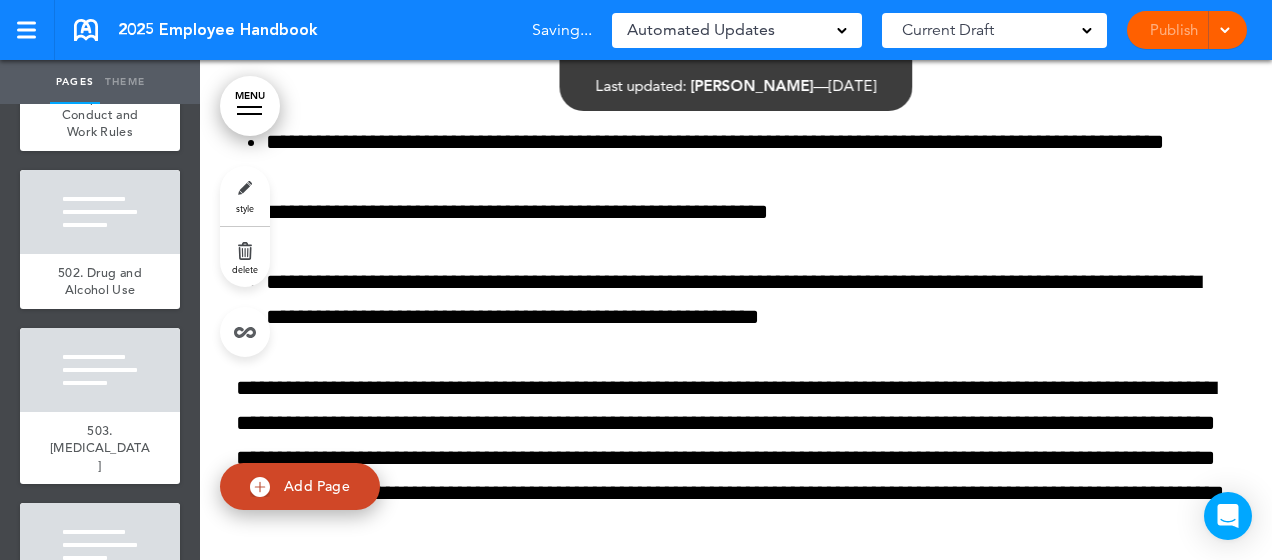 click at bounding box center (736, 428) 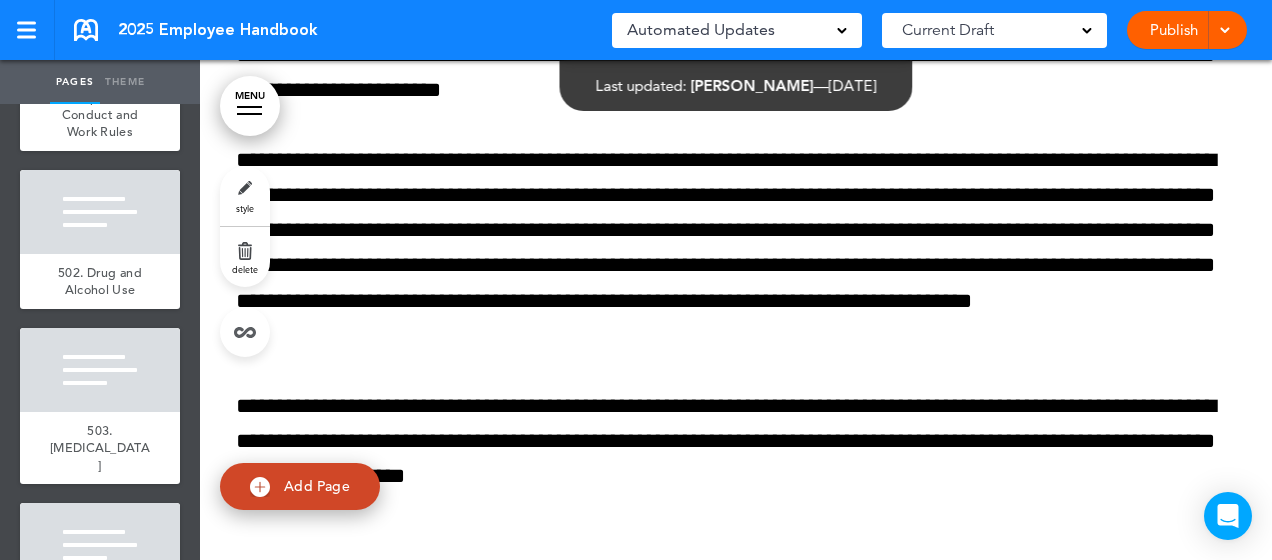 scroll, scrollTop: 124180, scrollLeft: 0, axis: vertical 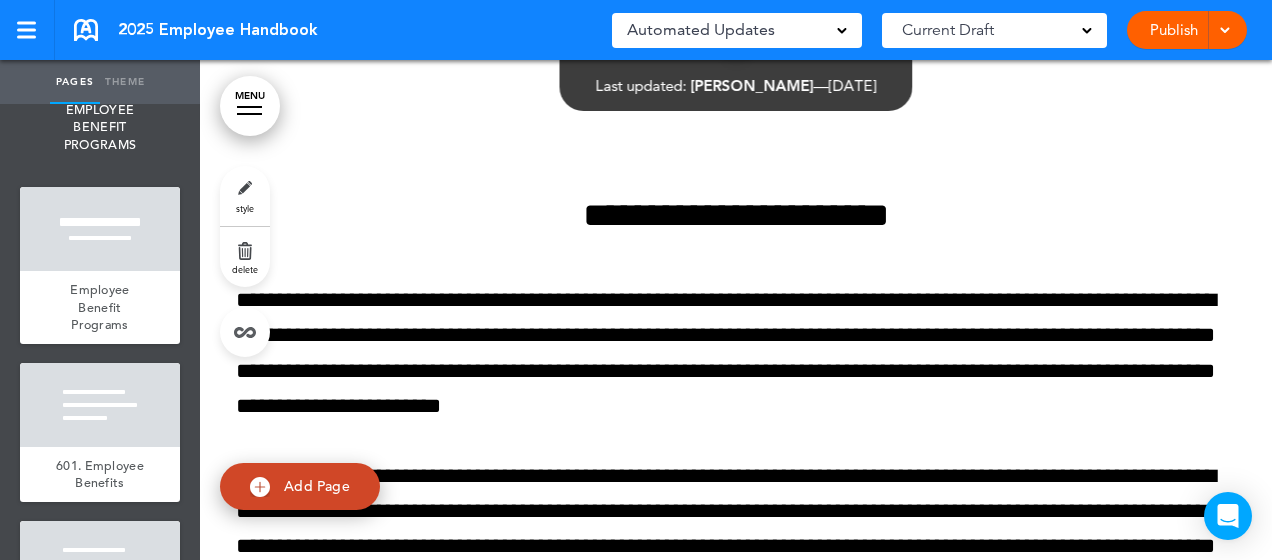 click on "509. Solicitation" at bounding box center (100, -120) 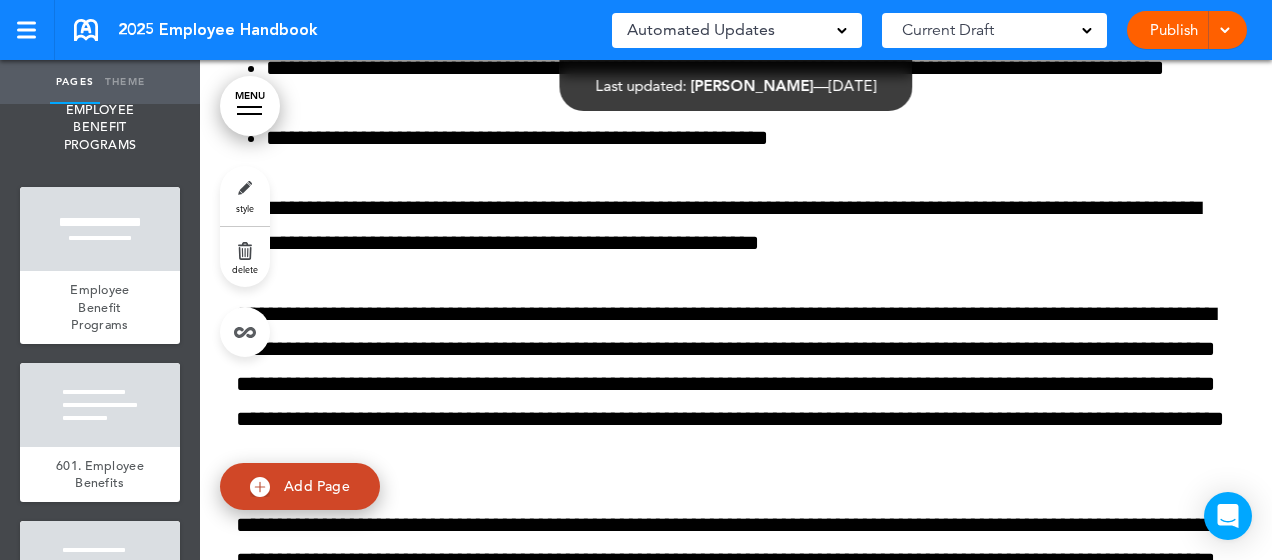 click on "510. Corrective Action" at bounding box center [100, 30] 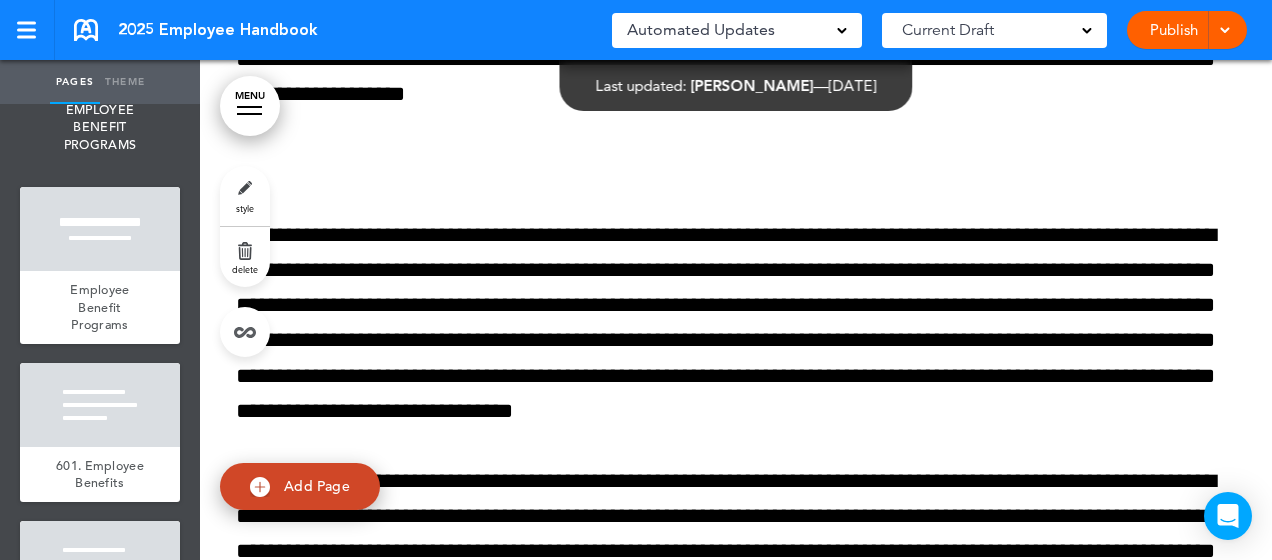 scroll, scrollTop: 124905, scrollLeft: 0, axis: vertical 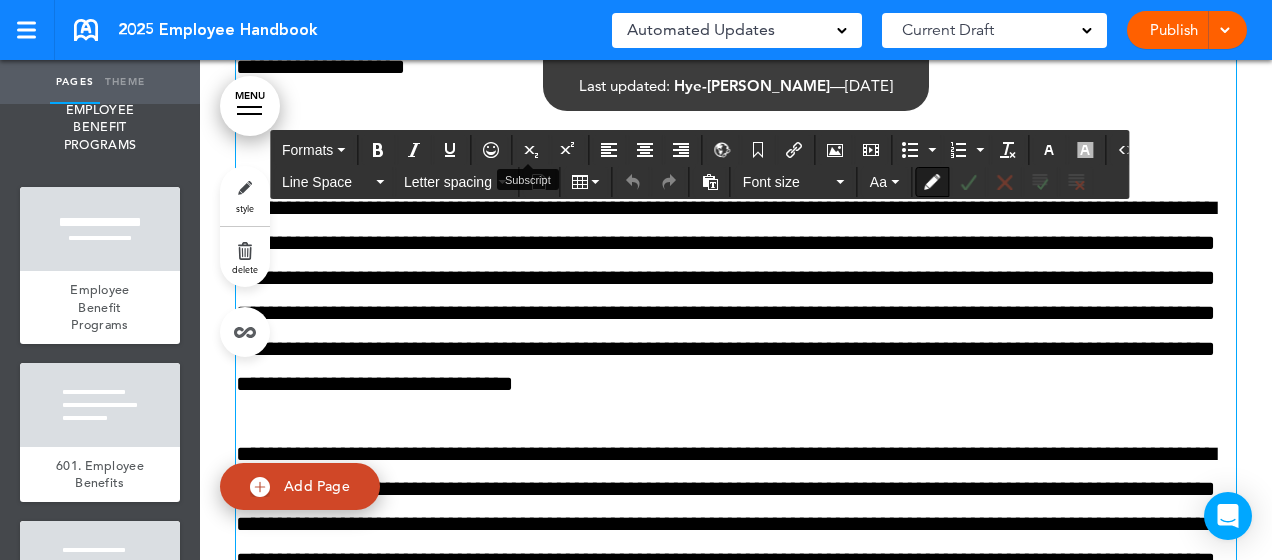 click on "MENU
Formats       5px   Letter spacing     Font size   Aa   Formats       Line Space   Letter spacing     Font size   Aa   Formats       Line Space   Letter spacing     Font size   Aa   Formats       Line Space   Letter spacing     Font size   Aa   Formats       Line Space   Letter spacing     Font size   Aa   Formats       Line Space   Letter spacing     Font size   Aa   Formats       Line Space   Letter spacing     Font size   Aa   Formats       Line Space   Letter spacing     Font size   Aa   Formats       Line Space   Letter spacing     Font size   Aa   Formats       Line Space   Letter spacing     Font size   Aa   Formats       Line Space   Letter spacing     Font size   Aa   Formats       Line Space   Letter spacing     Font size   Aa   Formats       Line Space   Letter spacing     Font size   Aa   Formats       Line Space   Letter spacing     Font size   Aa   Formats       Line Space   Letter spacing     Font size   Aa
Cancel
Reorder
?" at bounding box center [736, -124595] 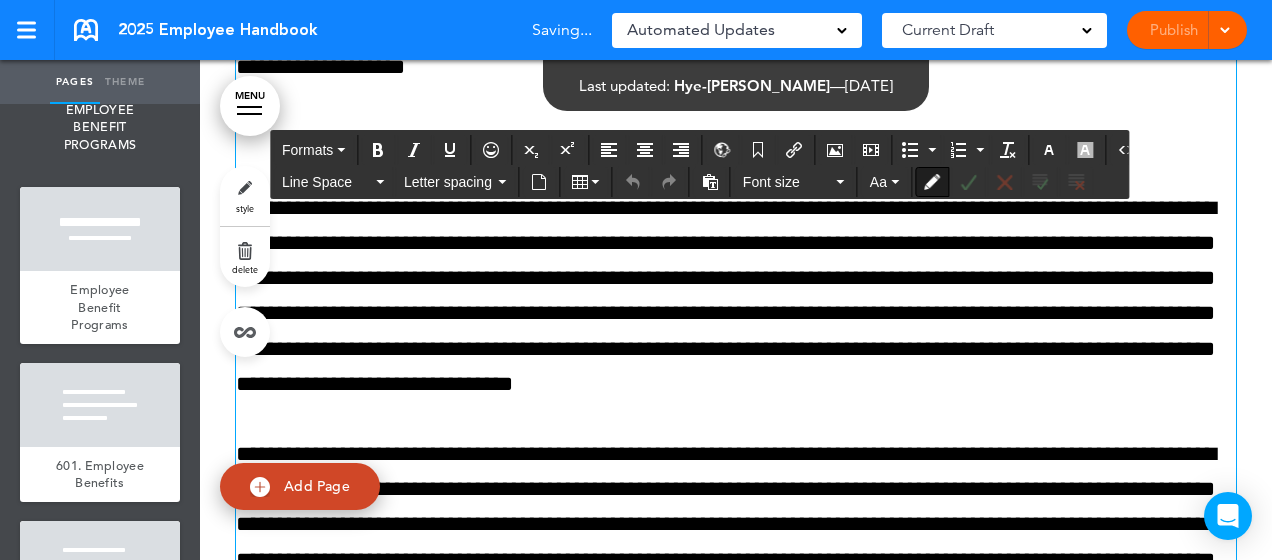 click on "**********" at bounding box center [736, -372] 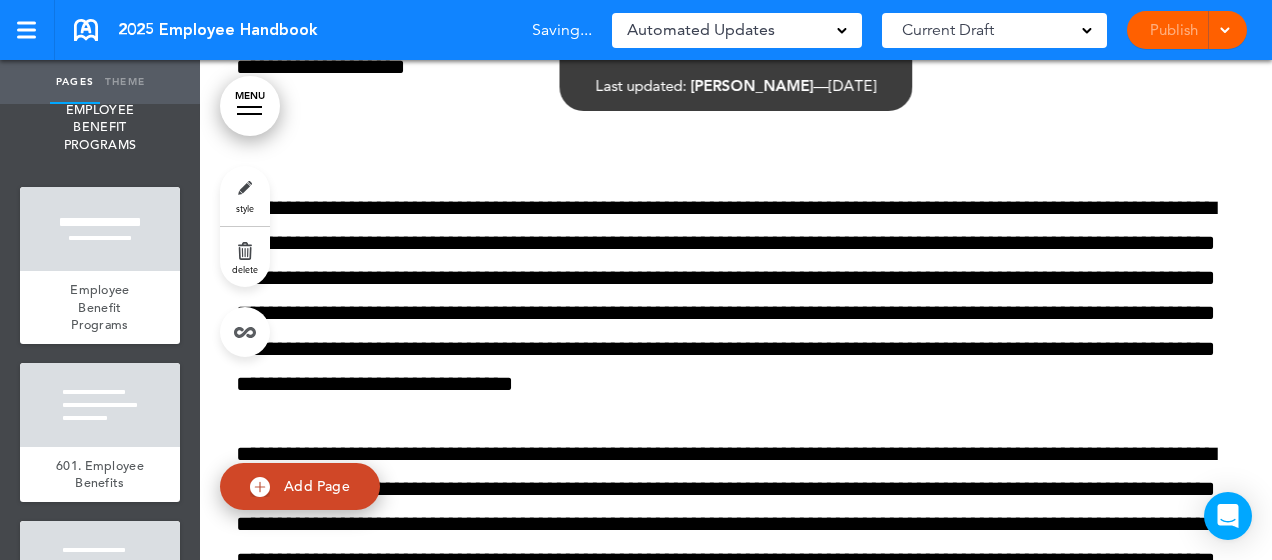 click on "**********" at bounding box center (736, 156) 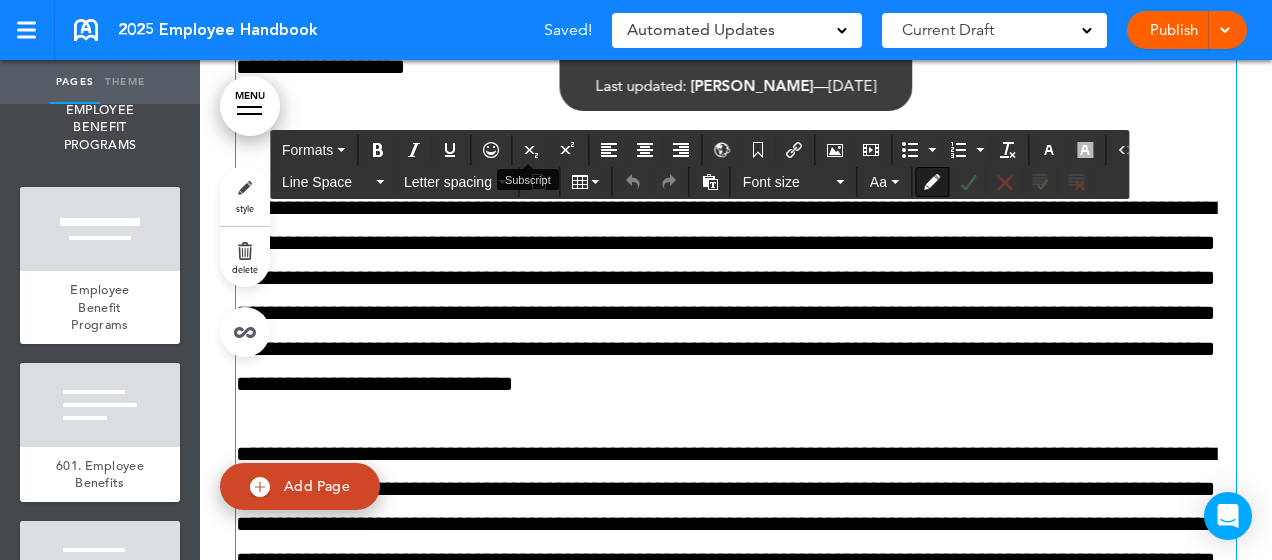 click on "MENU
Formats       5px   Letter spacing     Font size   Aa   Formats       Line Space   Letter spacing     Font size   Aa   Formats       Line Space   Letter spacing     Font size   Aa   Formats       Line Space   Letter spacing     Font size   Aa   Formats       Line Space   Letter spacing     Font size   Aa   Formats       Line Space   Letter spacing     Font size   Aa   Formats       Line Space   Letter spacing     Font size   Aa   Formats       Line Space   Letter spacing     Font size   Aa   Formats       Line Space   Letter spacing     Font size   Aa   Formats       Line Space   Letter spacing     Font size   Aa   Formats       Line Space   Letter spacing     Font size   Aa   Formats       Line Space   Letter spacing     Font size   Aa   Formats       Line Space   Letter spacing     Font size   Aa   Formats       Line Space   Letter spacing     Font size   Aa   Formats       Line Space   Letter spacing     Font size   Aa
Cancel
Reorder
?" at bounding box center [736, -124595] 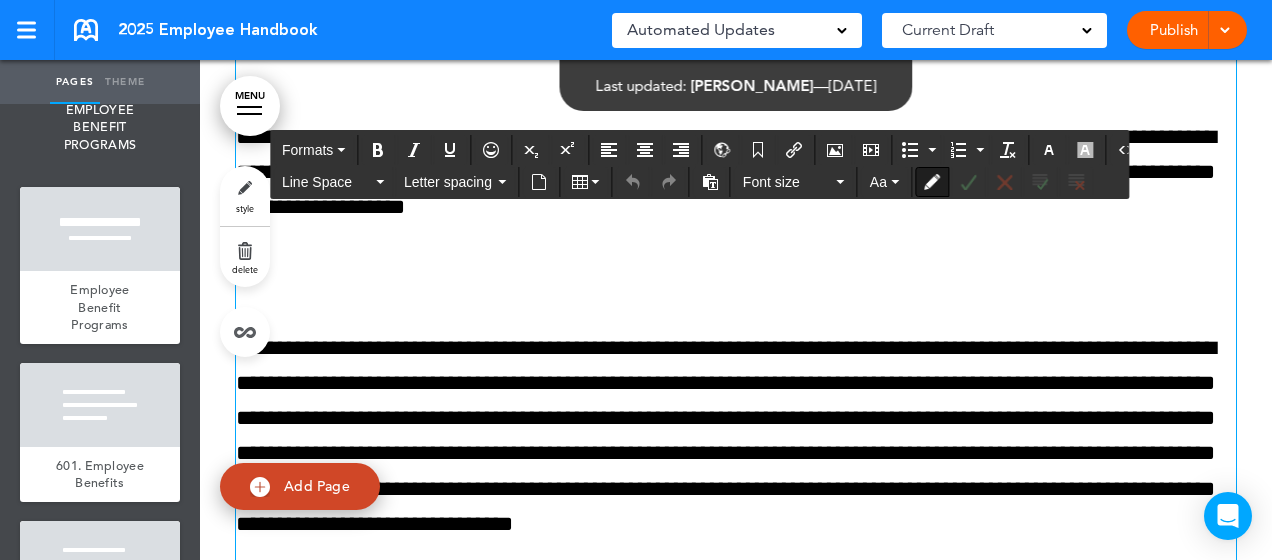 scroll, scrollTop: 124762, scrollLeft: 0, axis: vertical 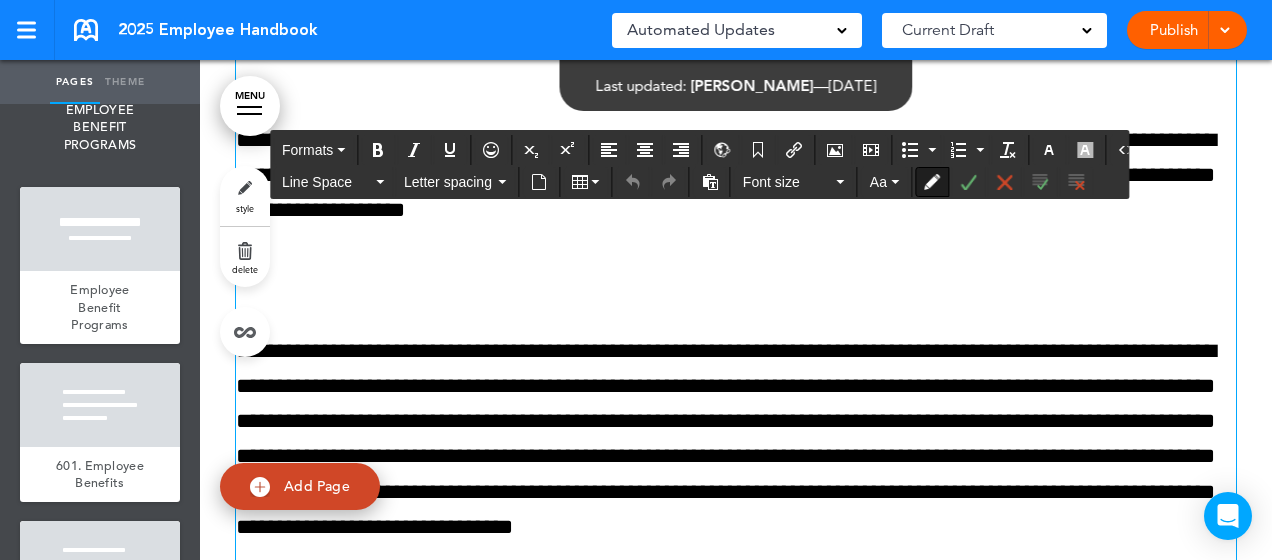 type 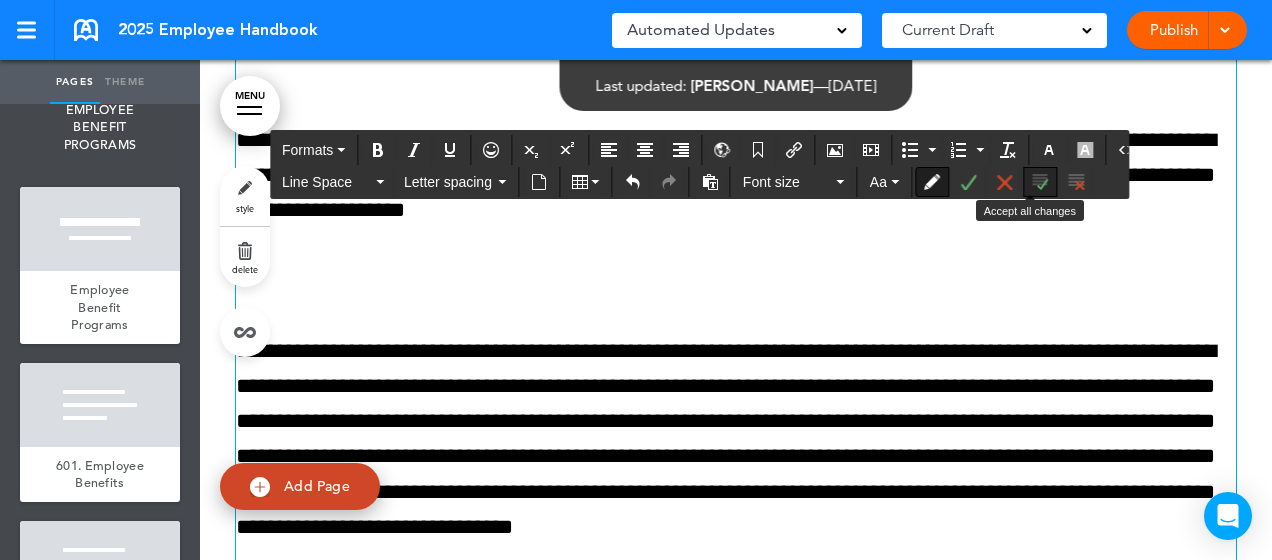 click at bounding box center (1040, 182) 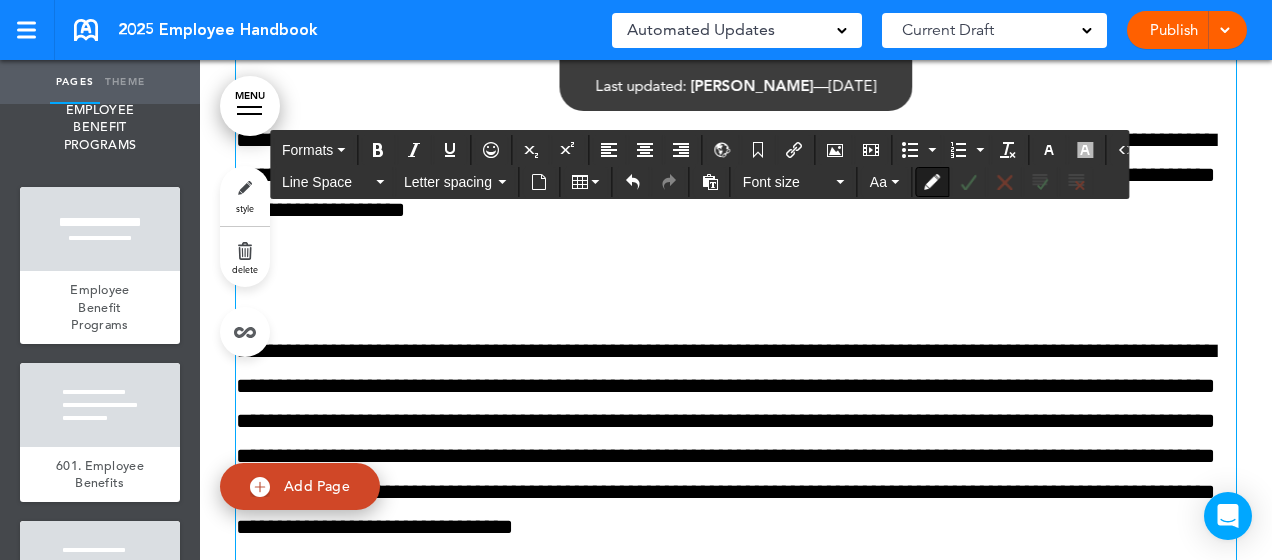 click on "**********" at bounding box center (736, -367) 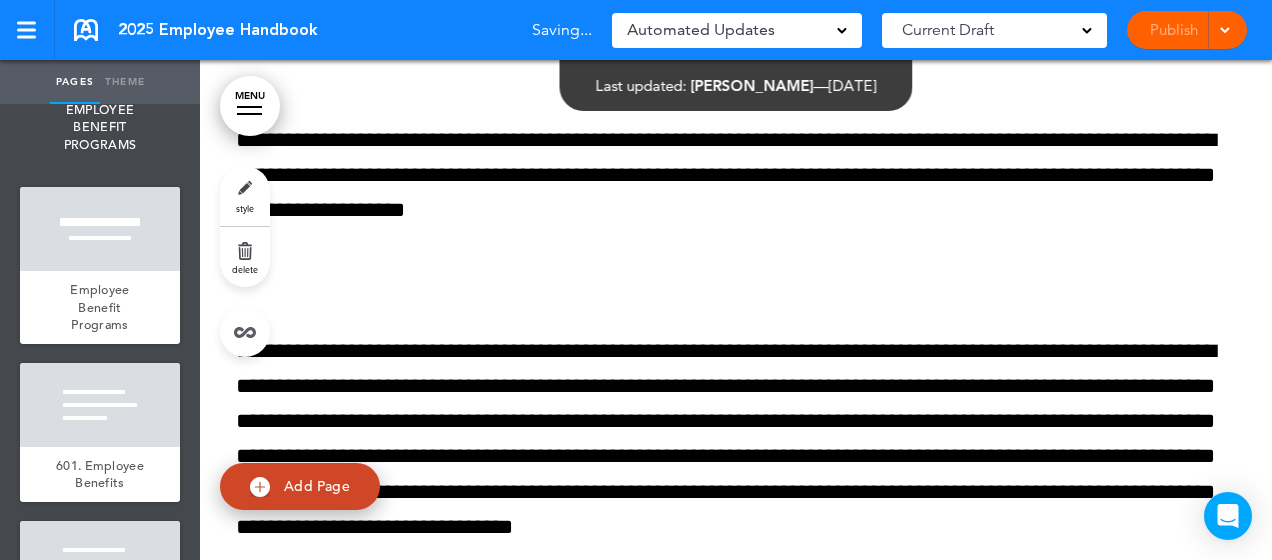 click on "**********" at bounding box center (736, 299) 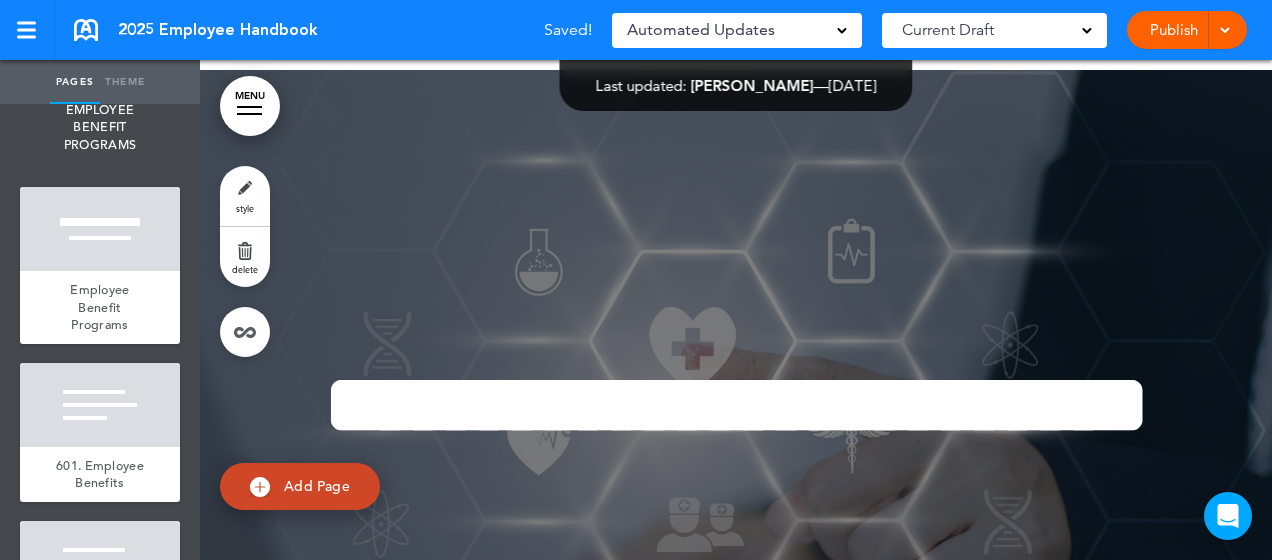 scroll, scrollTop: 125750, scrollLeft: 0, axis: vertical 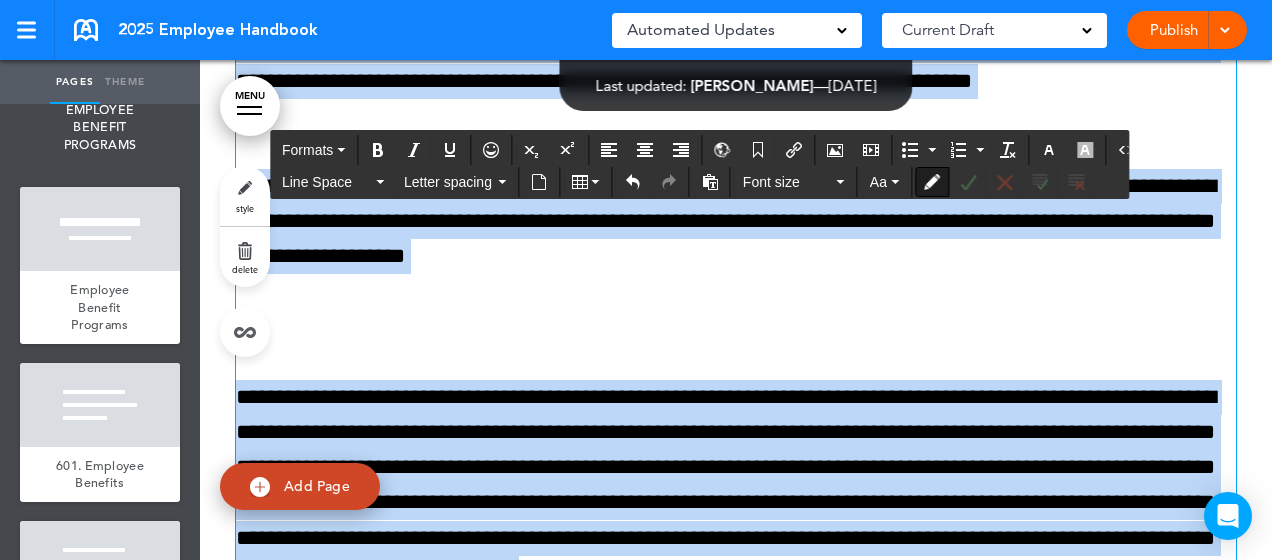 drag, startPoint x: 954, startPoint y: 449, endPoint x: 223, endPoint y: 420, distance: 731.575 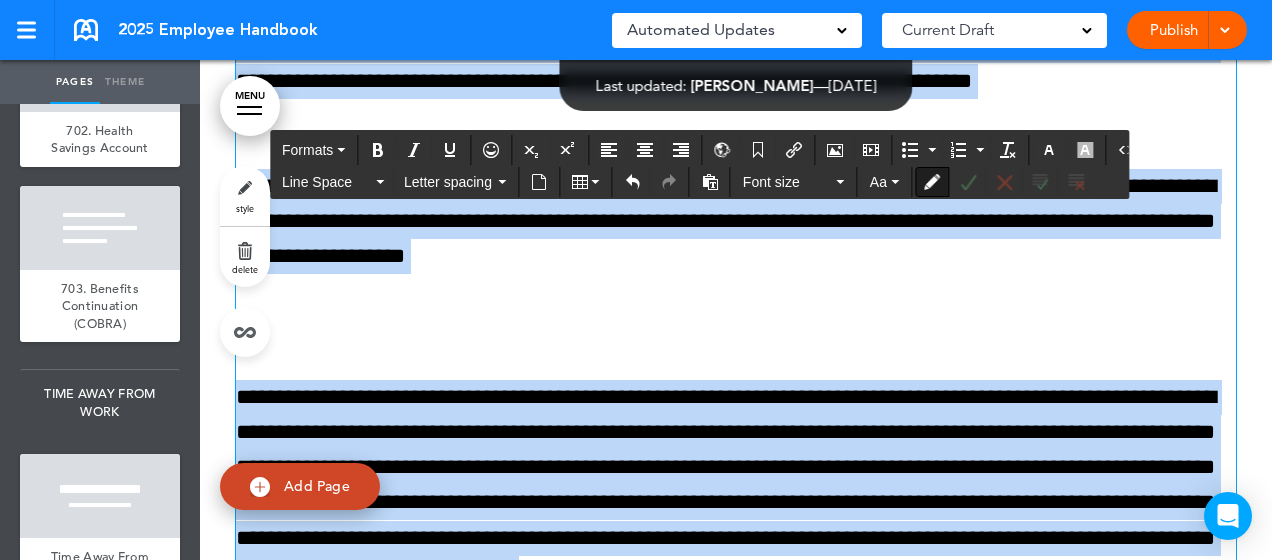 scroll, scrollTop: 14509, scrollLeft: 0, axis: vertical 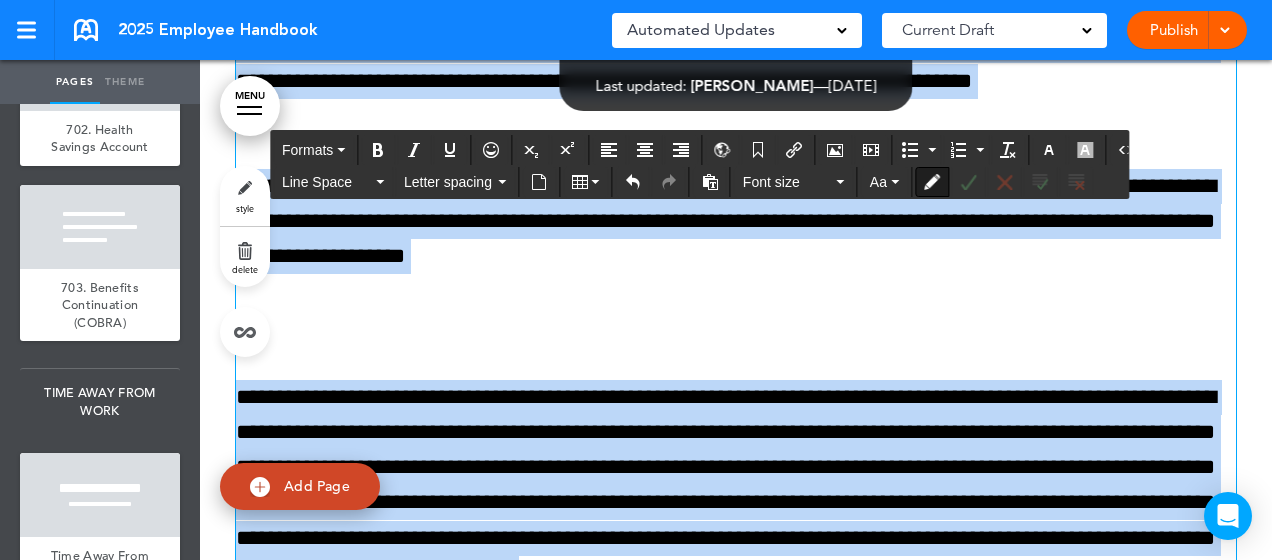 click on "Voluntary Benefits" at bounding box center [100, -196] 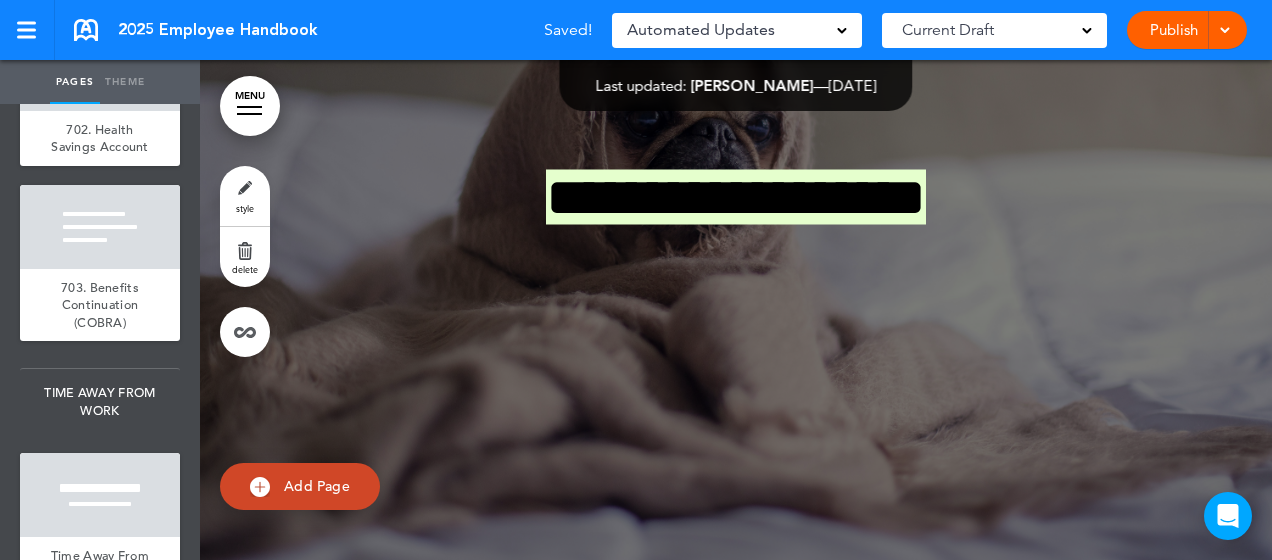 scroll, scrollTop: 149680, scrollLeft: 0, axis: vertical 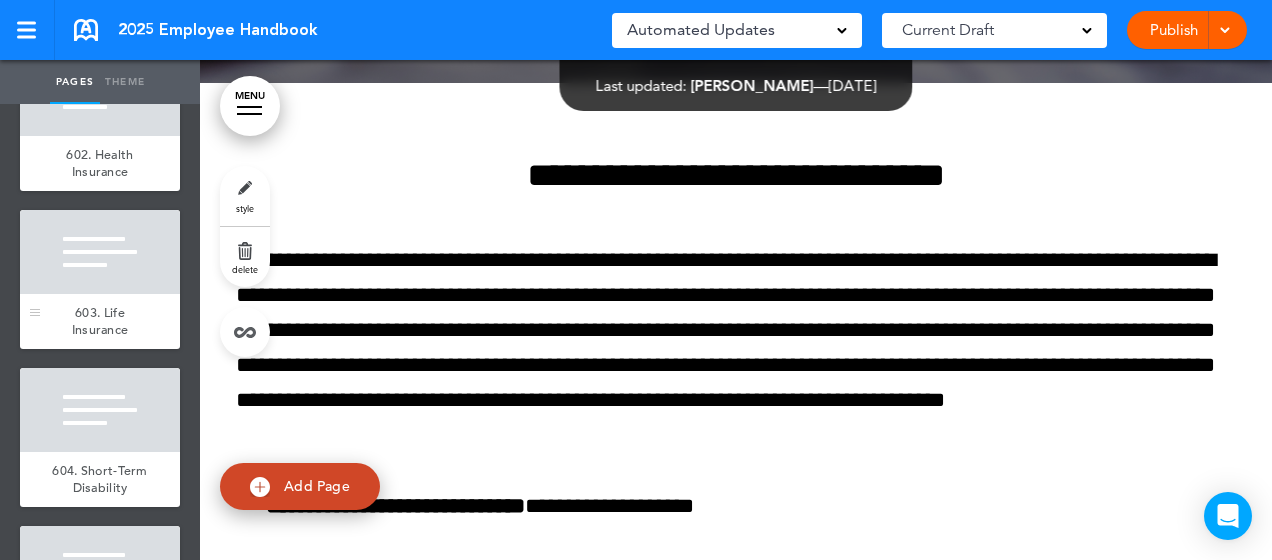 click at bounding box center [100, -240] 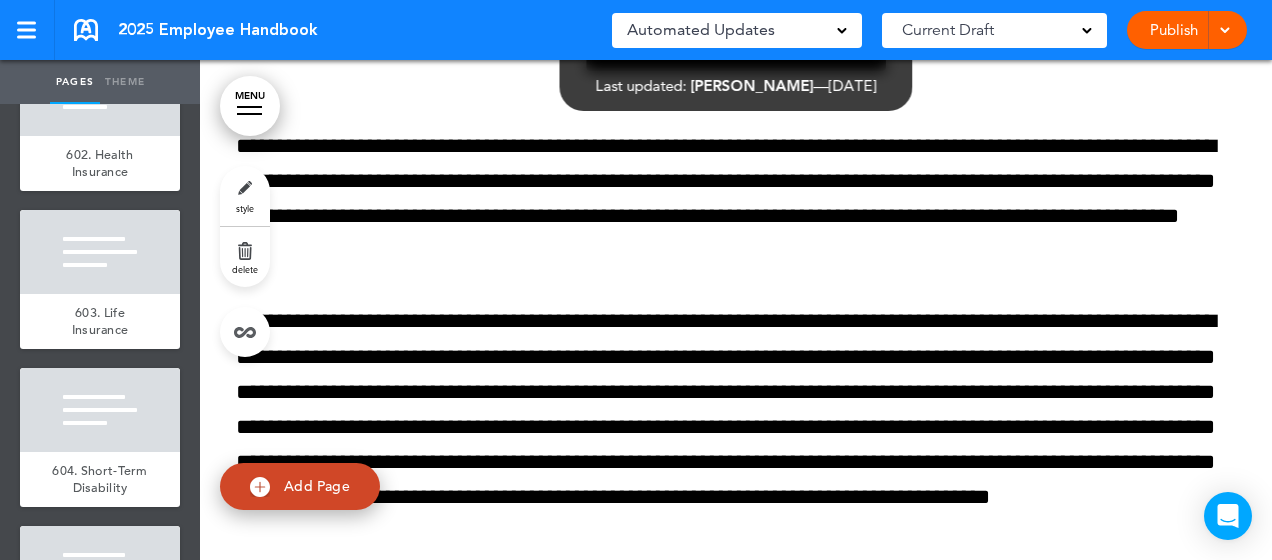 scroll, scrollTop: 126420, scrollLeft: 0, axis: vertical 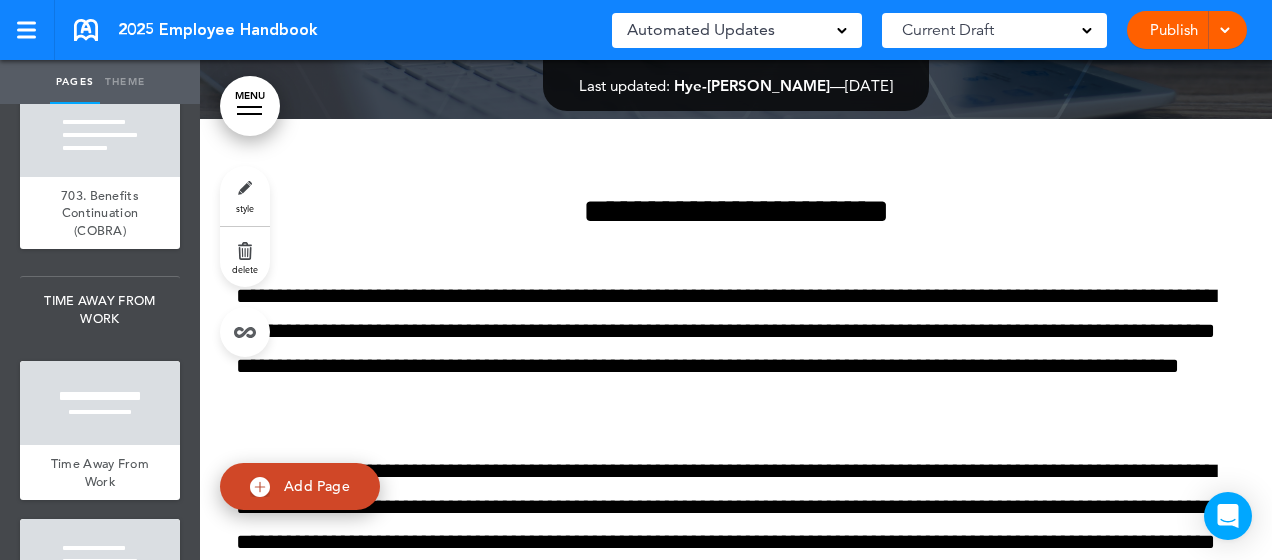 click on "Voluntary Benefits" at bounding box center (100, -288) 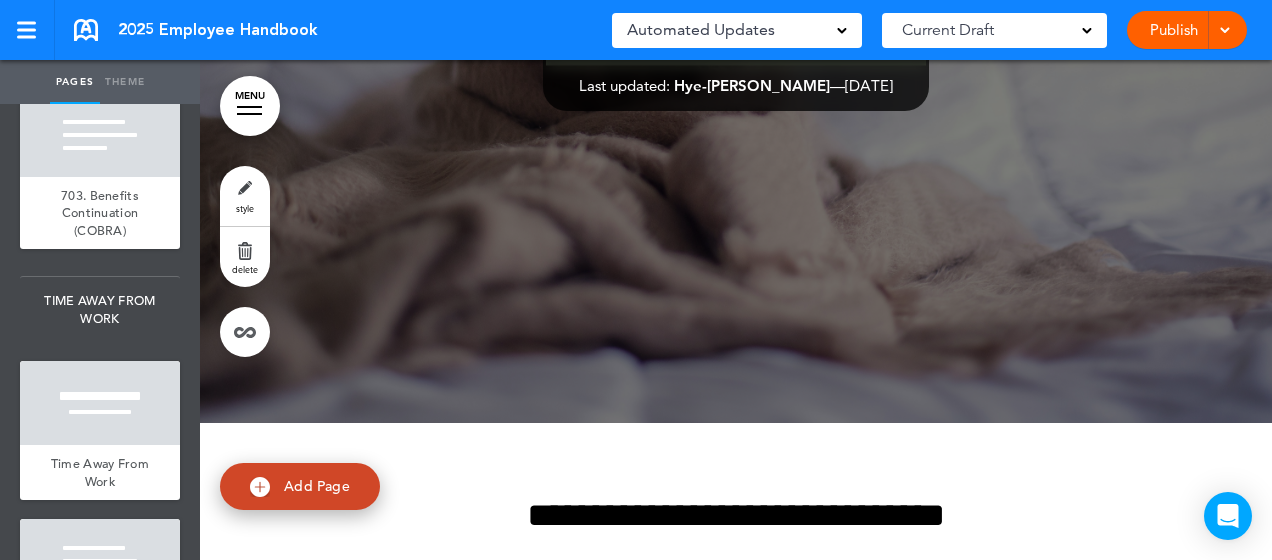 scroll, scrollTop: 149680, scrollLeft: 0, axis: vertical 